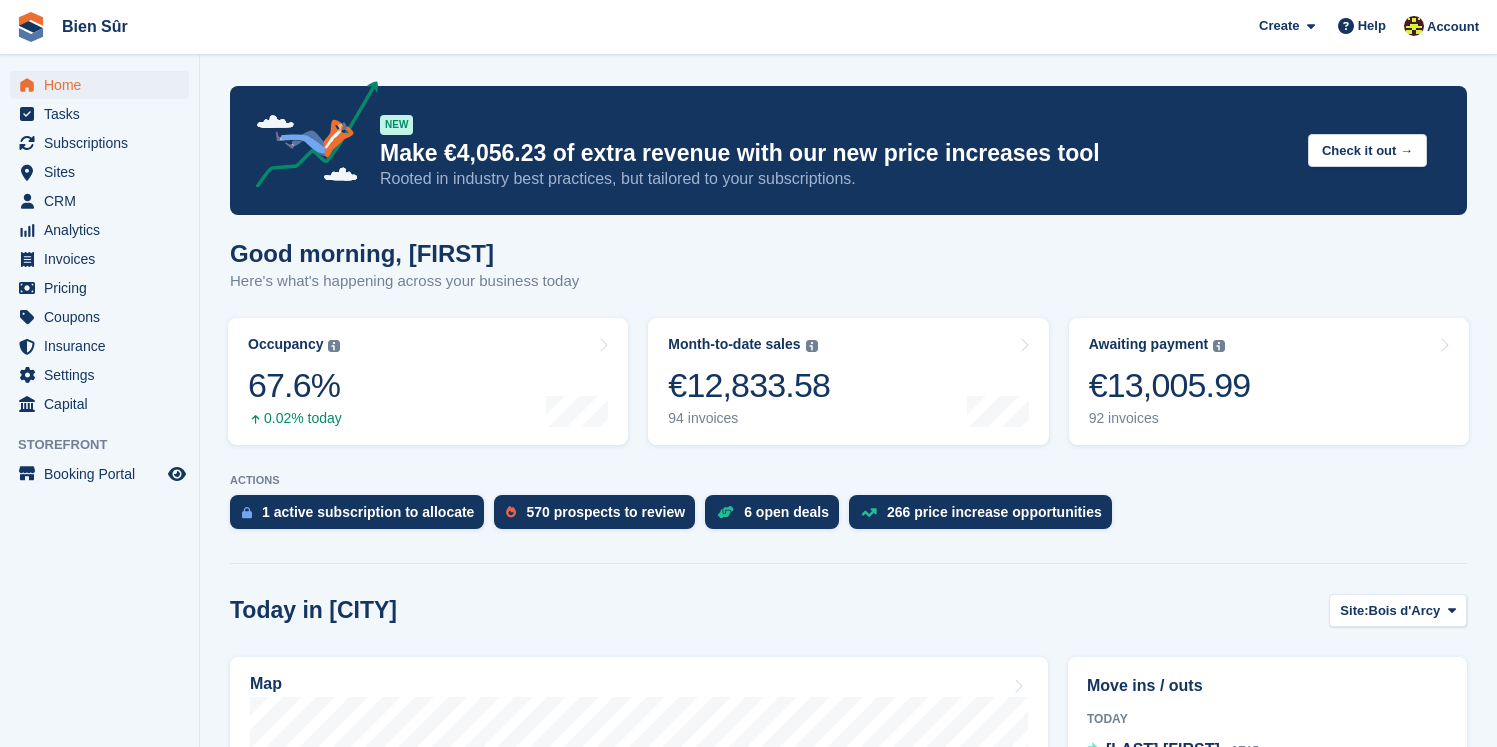 scroll, scrollTop: 0, scrollLeft: 0, axis: both 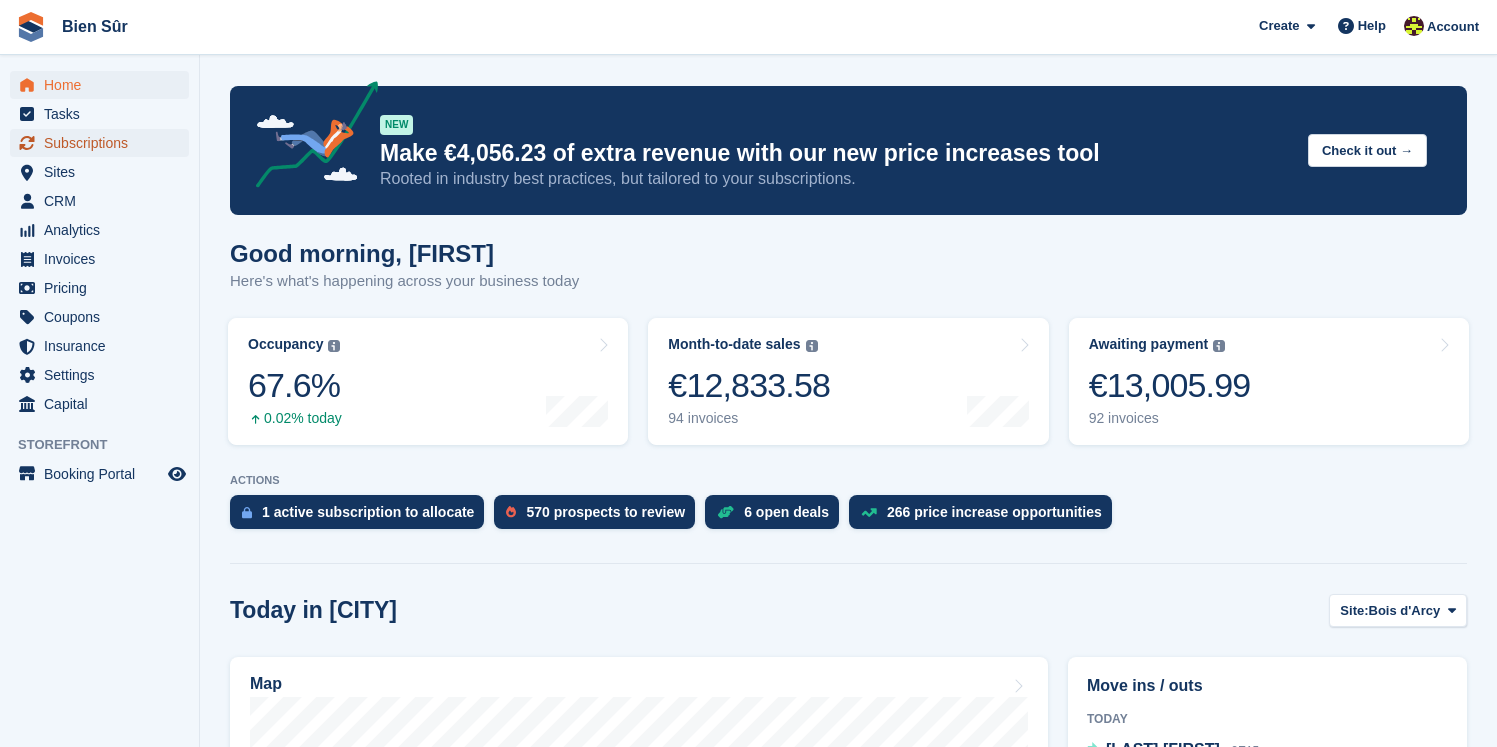 click on "Subscriptions" at bounding box center [104, 143] 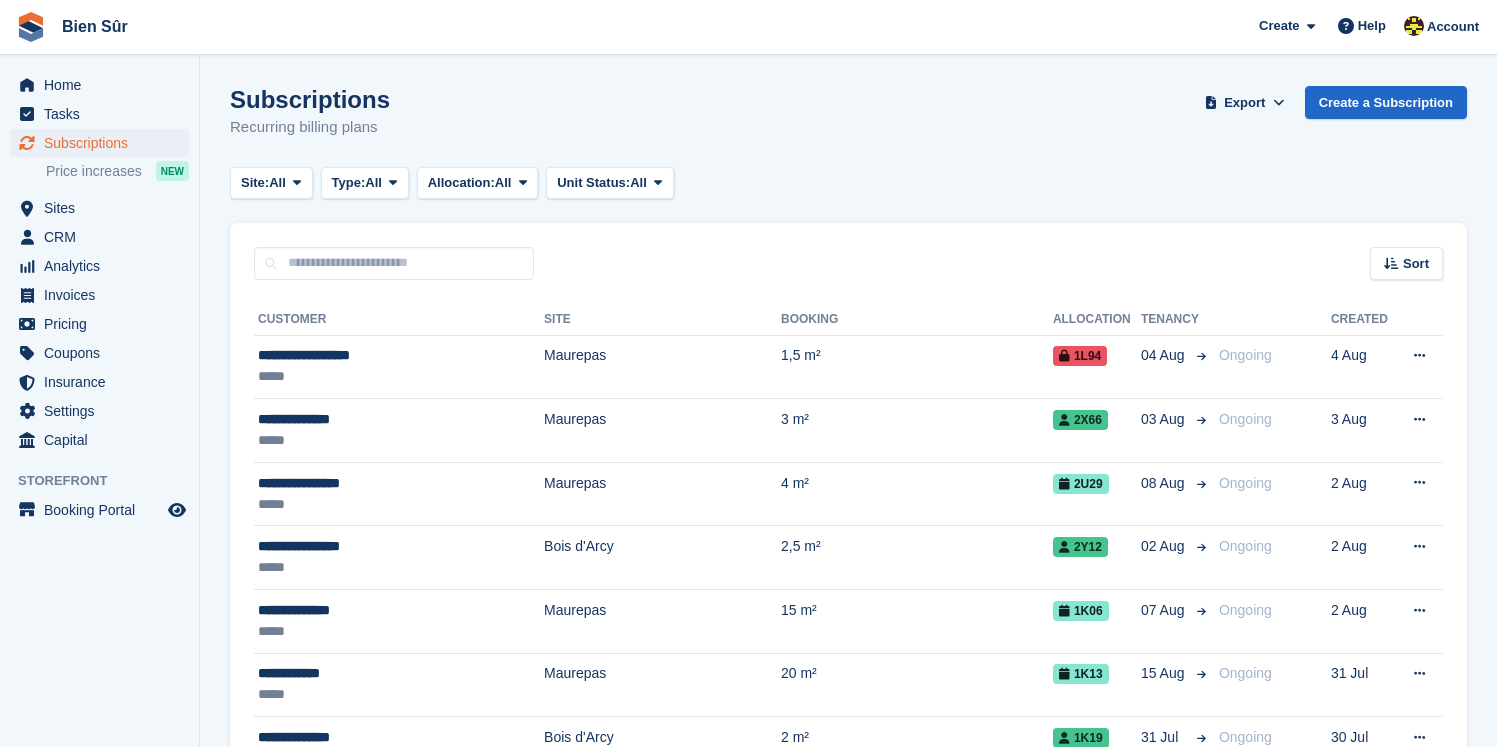 scroll, scrollTop: 0, scrollLeft: 0, axis: both 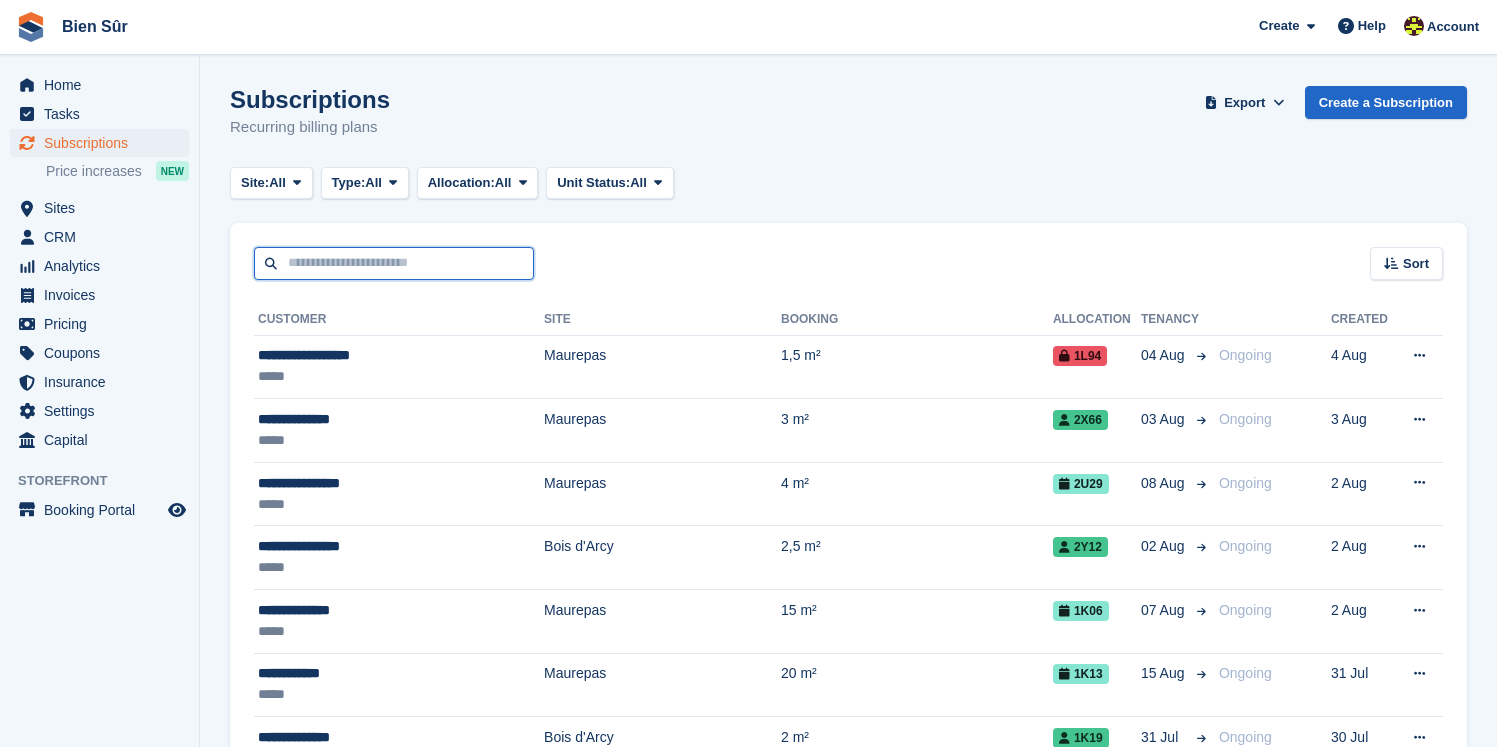 click at bounding box center [394, 263] 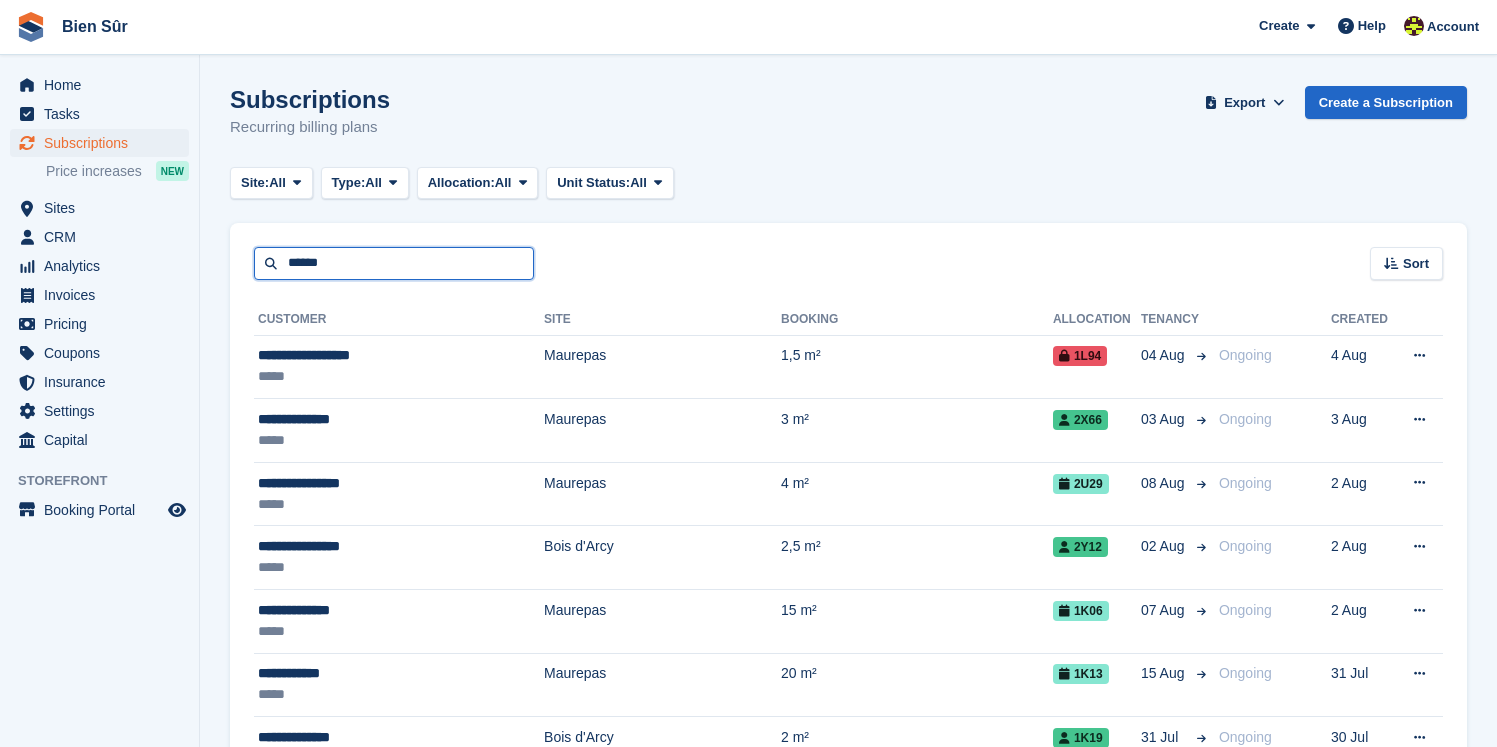 type on "******" 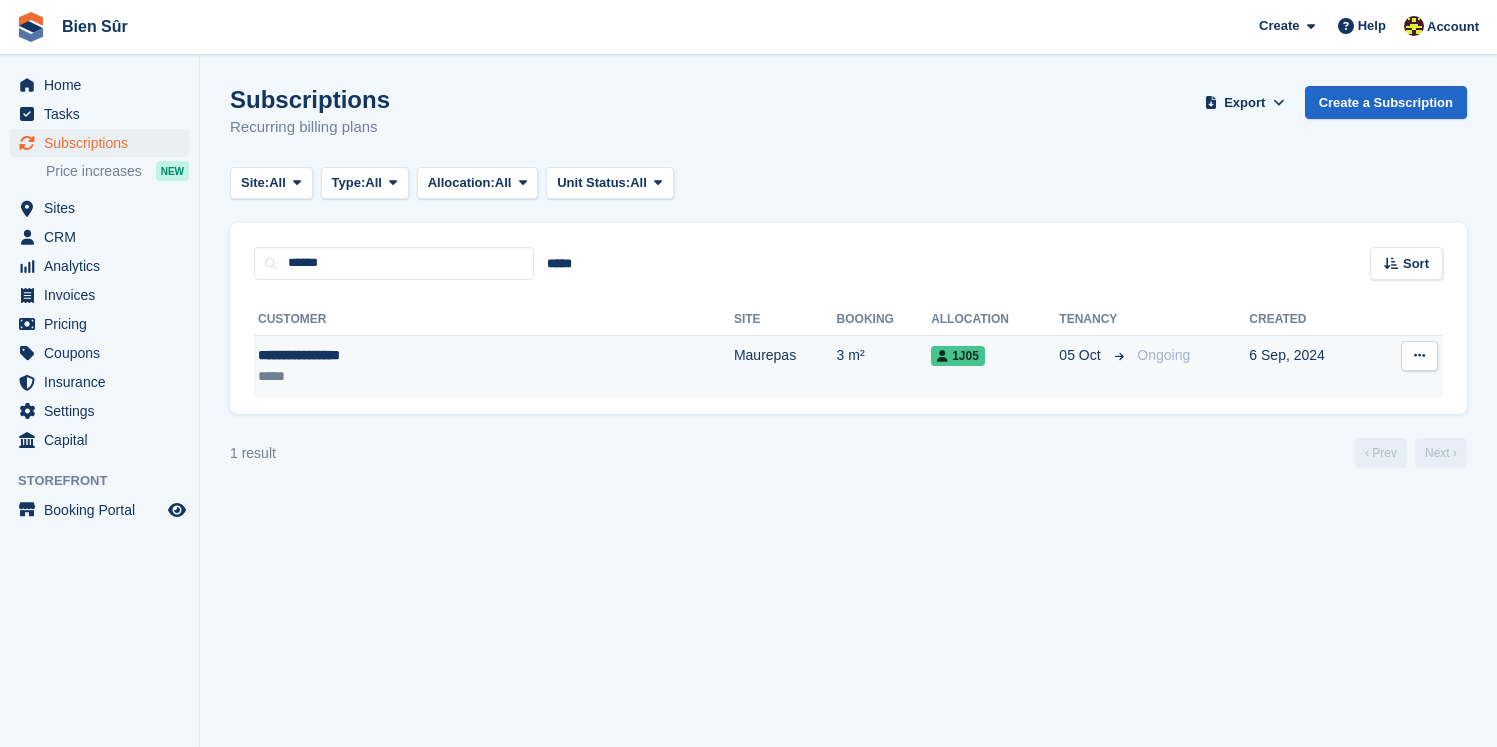 click on "**********" at bounding box center [401, 355] 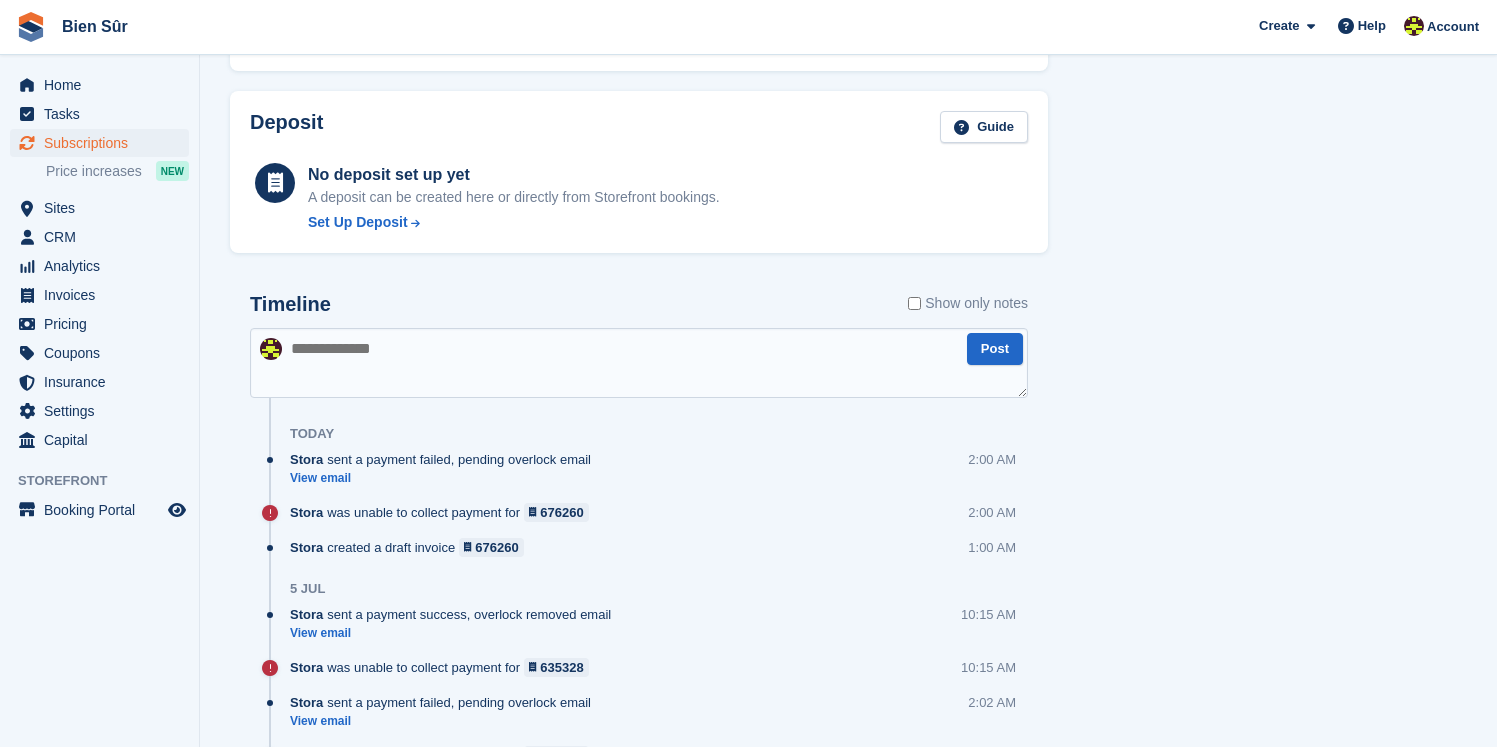scroll, scrollTop: 357, scrollLeft: 0, axis: vertical 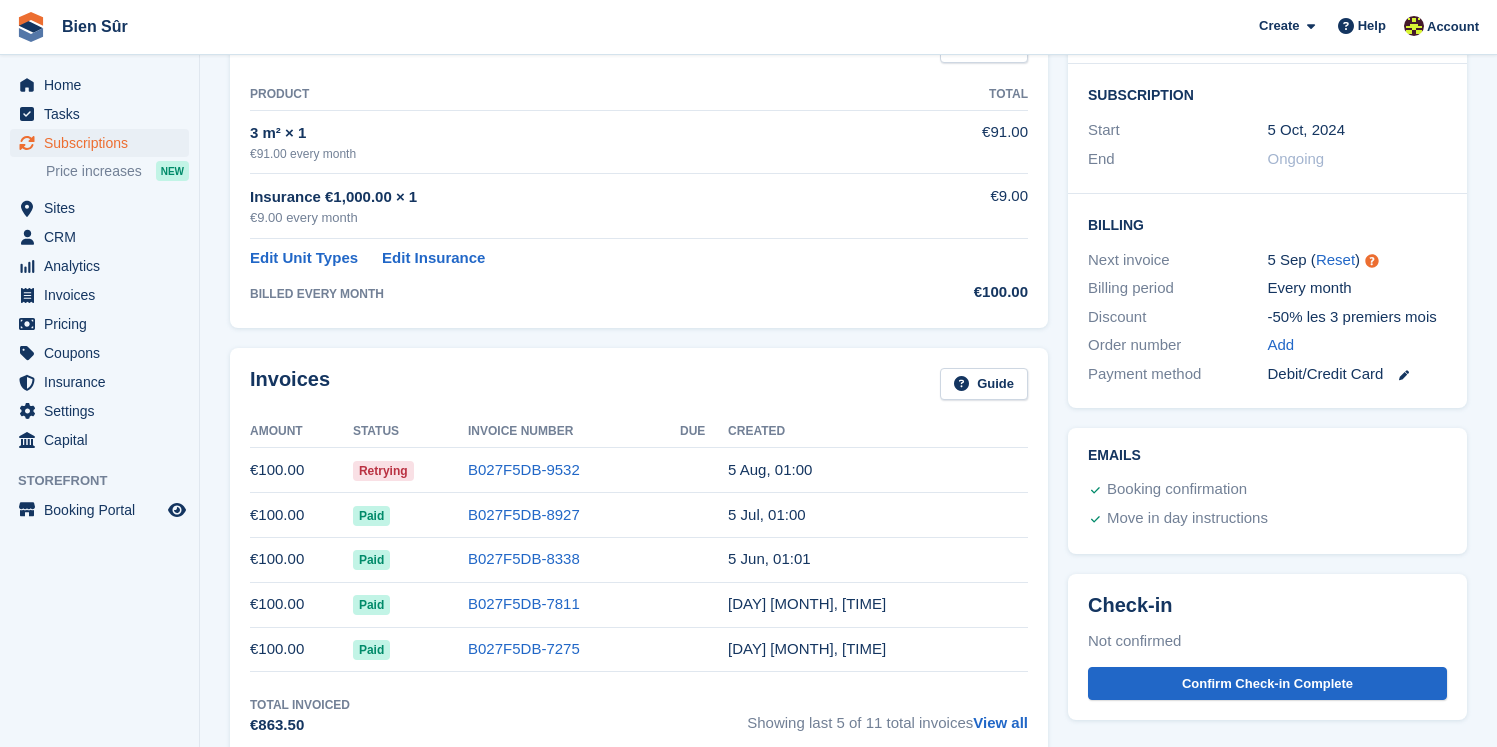 click on "5 Aug,  01:00" at bounding box center [878, 470] 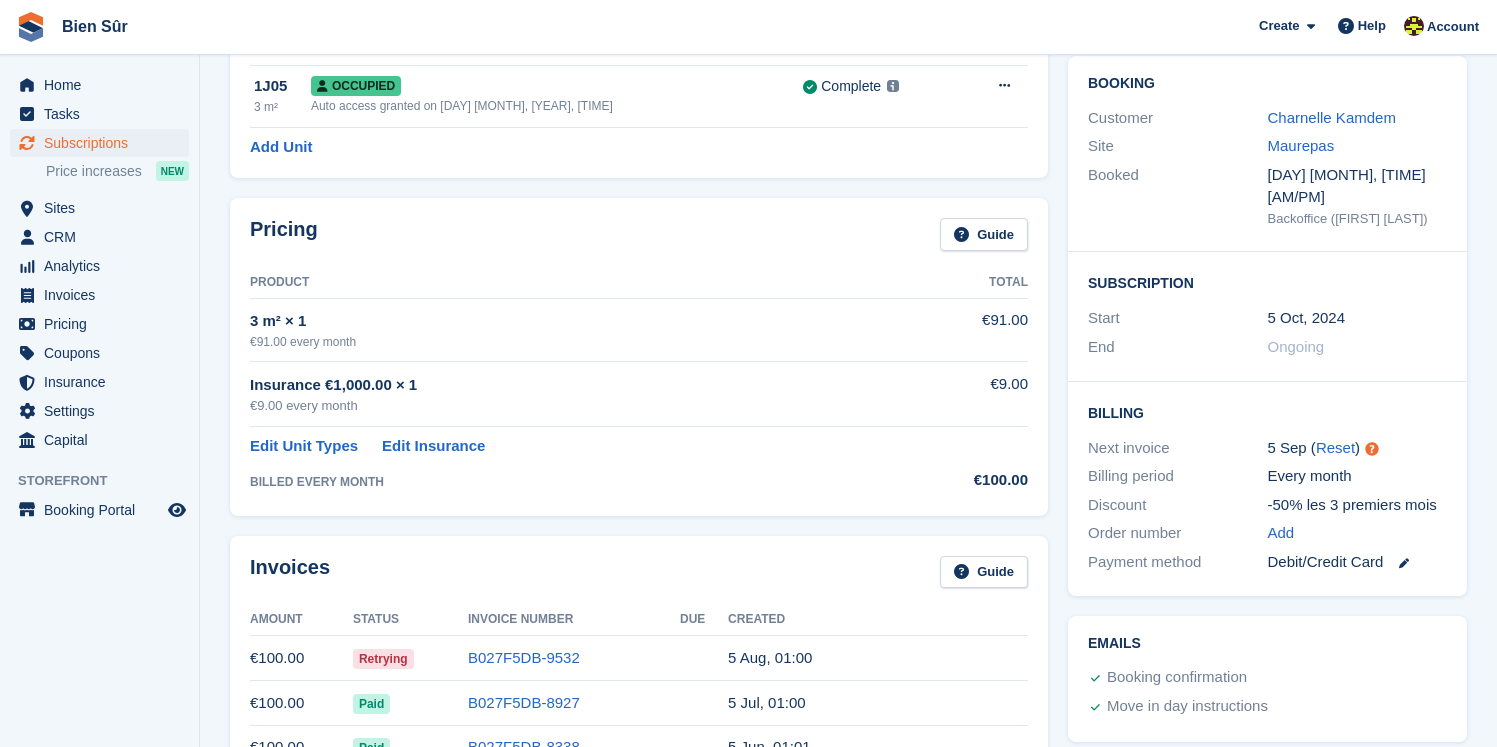 scroll, scrollTop: 0, scrollLeft: 0, axis: both 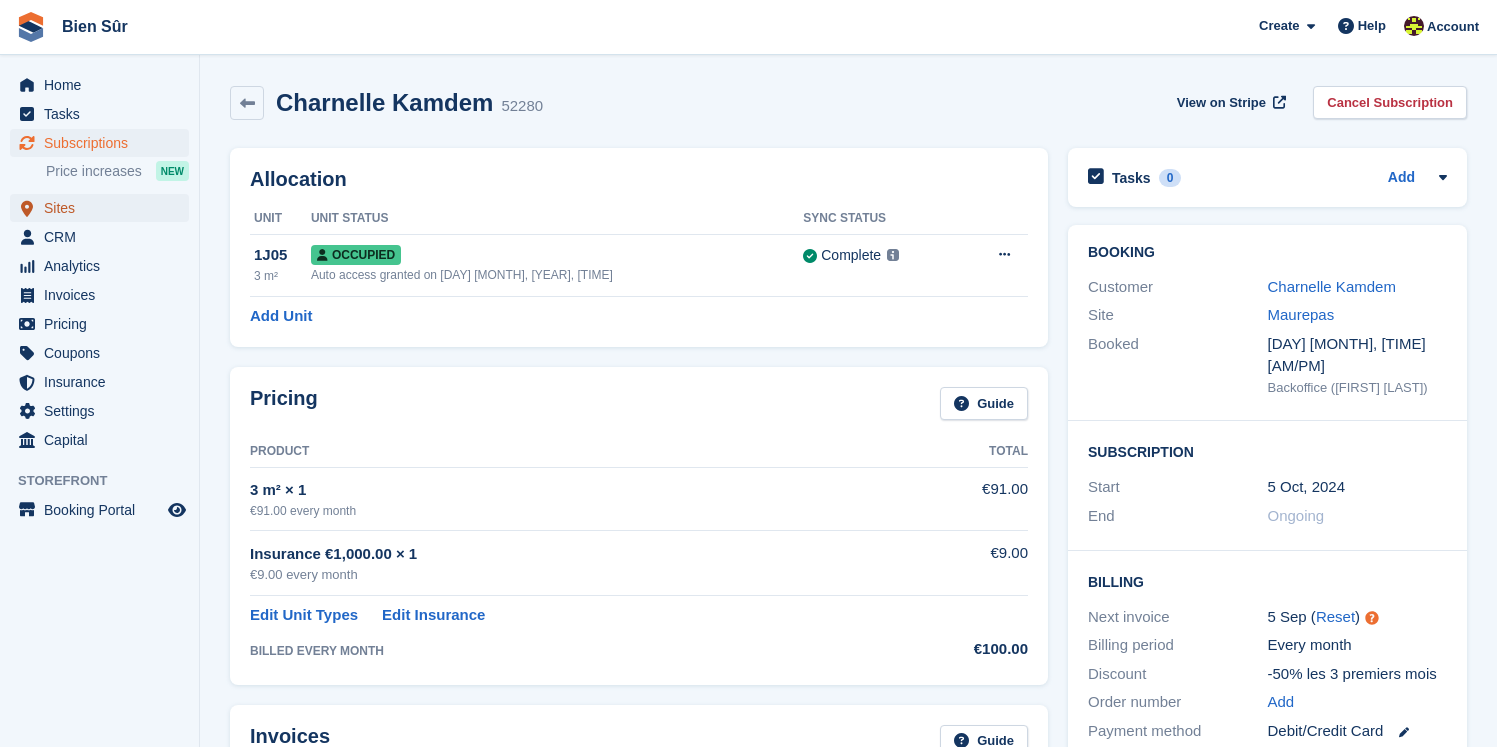 click on "Sites" at bounding box center [104, 208] 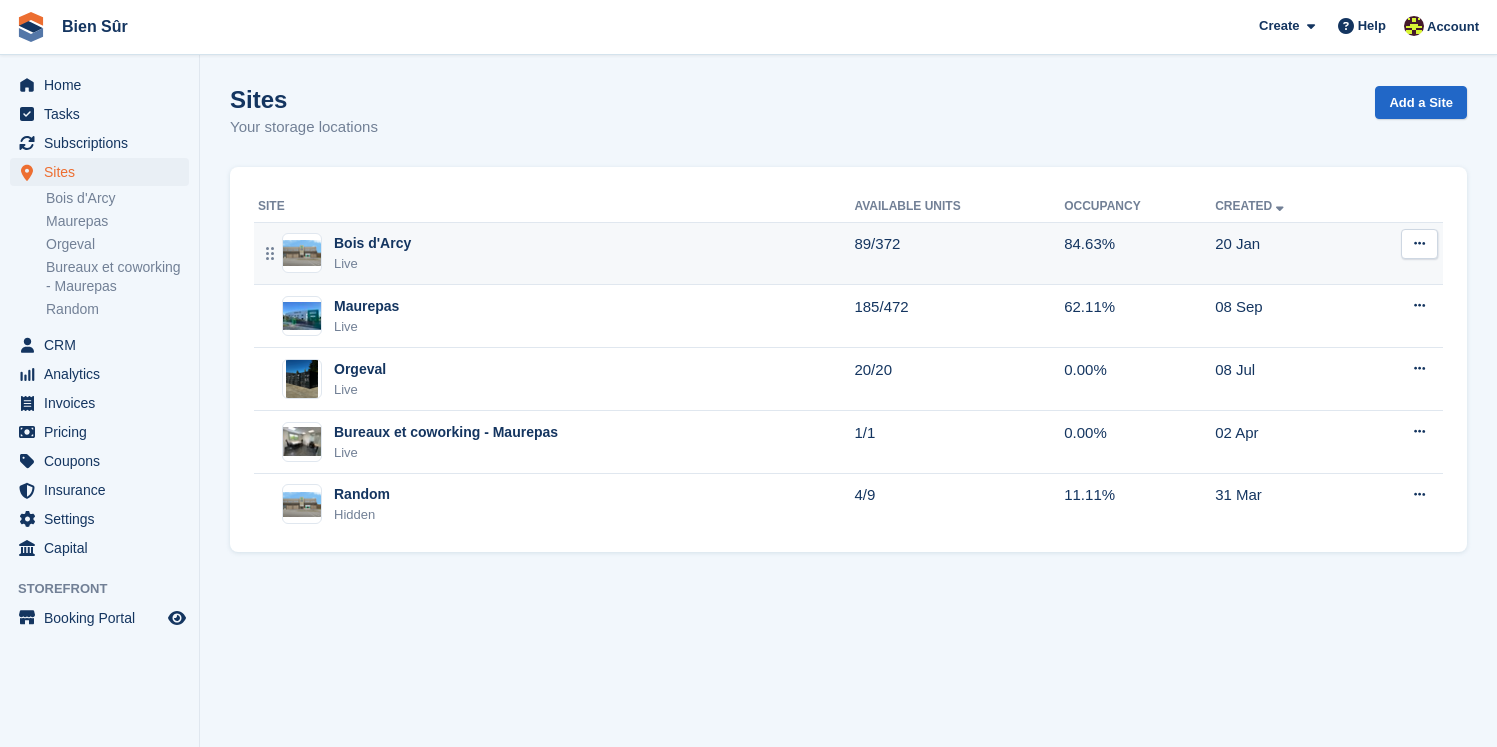 click on "Bois d'Arcy" at bounding box center [372, 243] 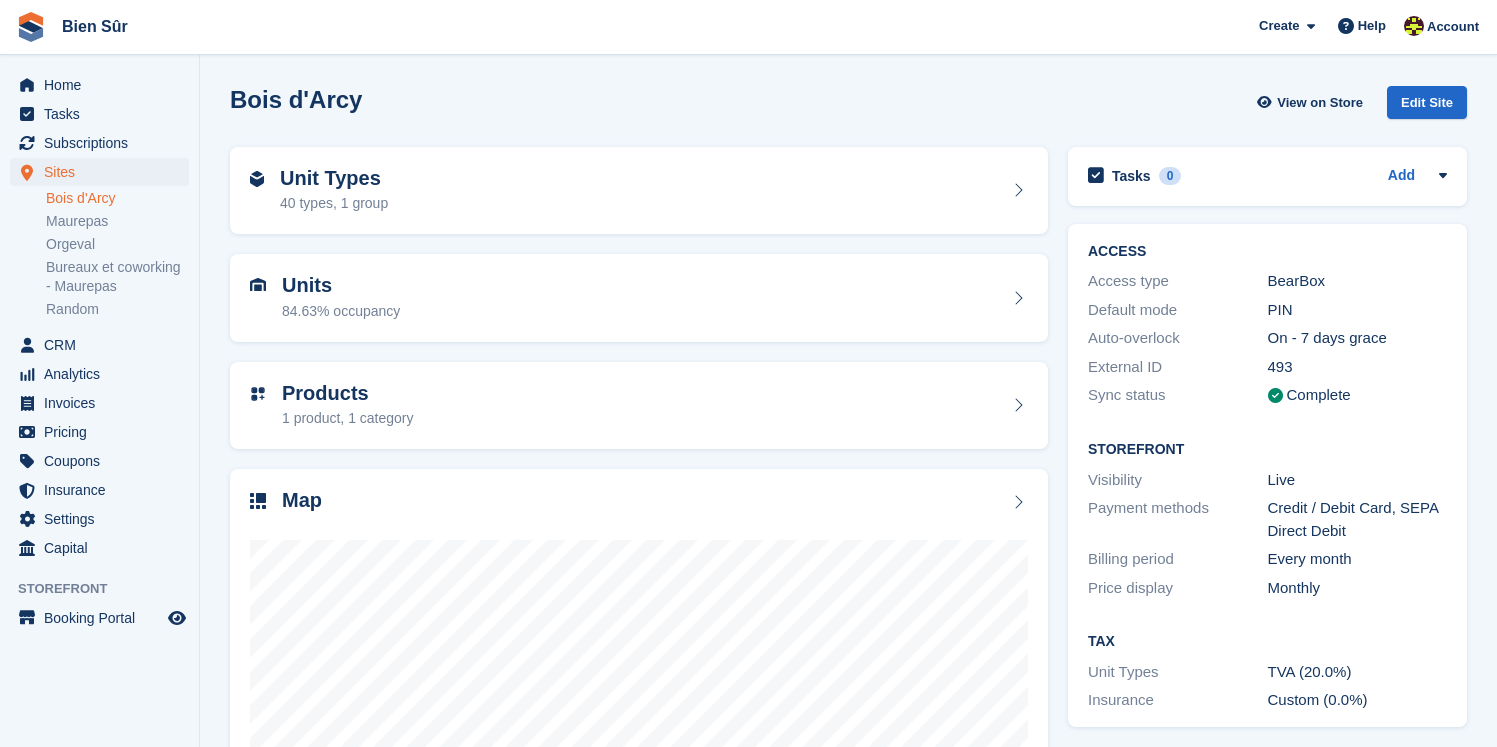 scroll, scrollTop: 0, scrollLeft: 0, axis: both 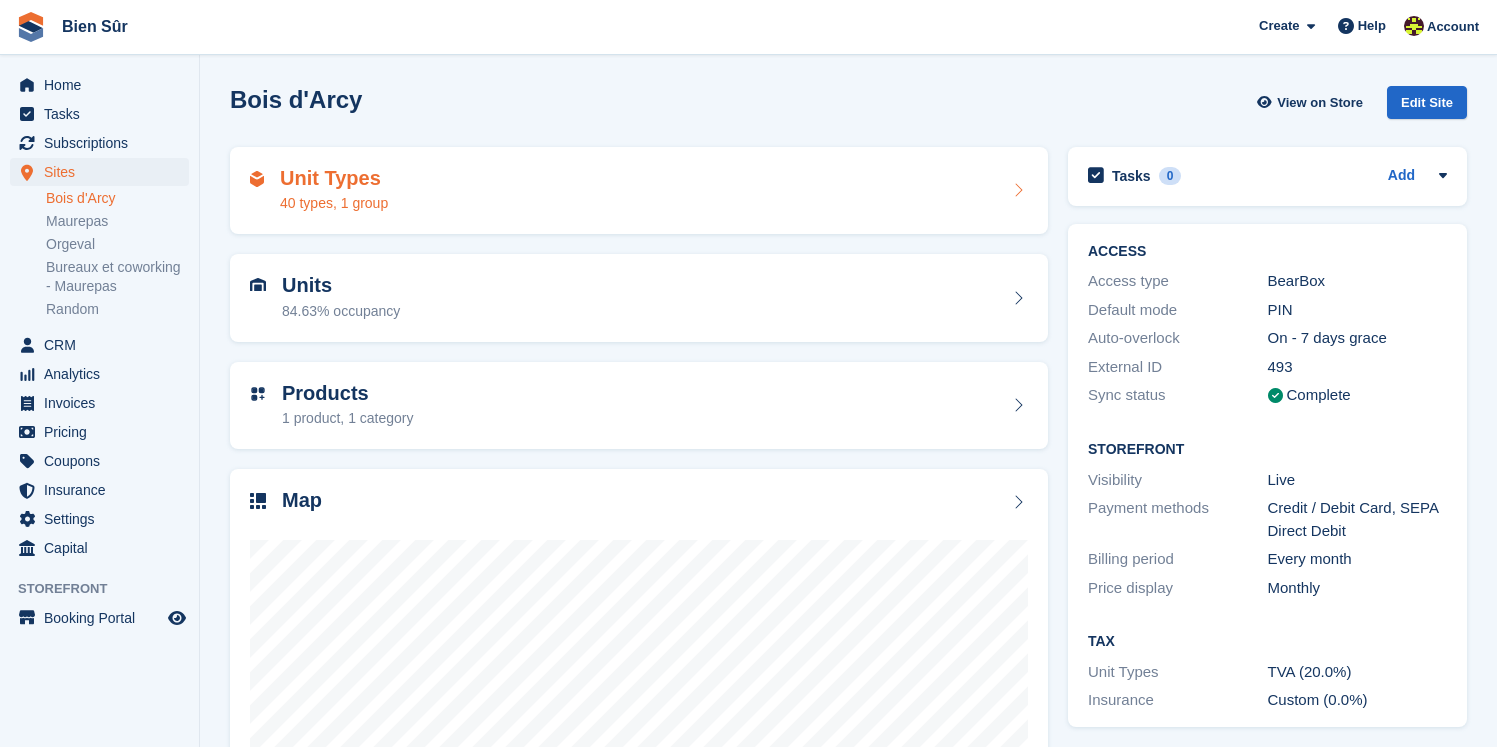 click on "Unit Types" at bounding box center (334, 178) 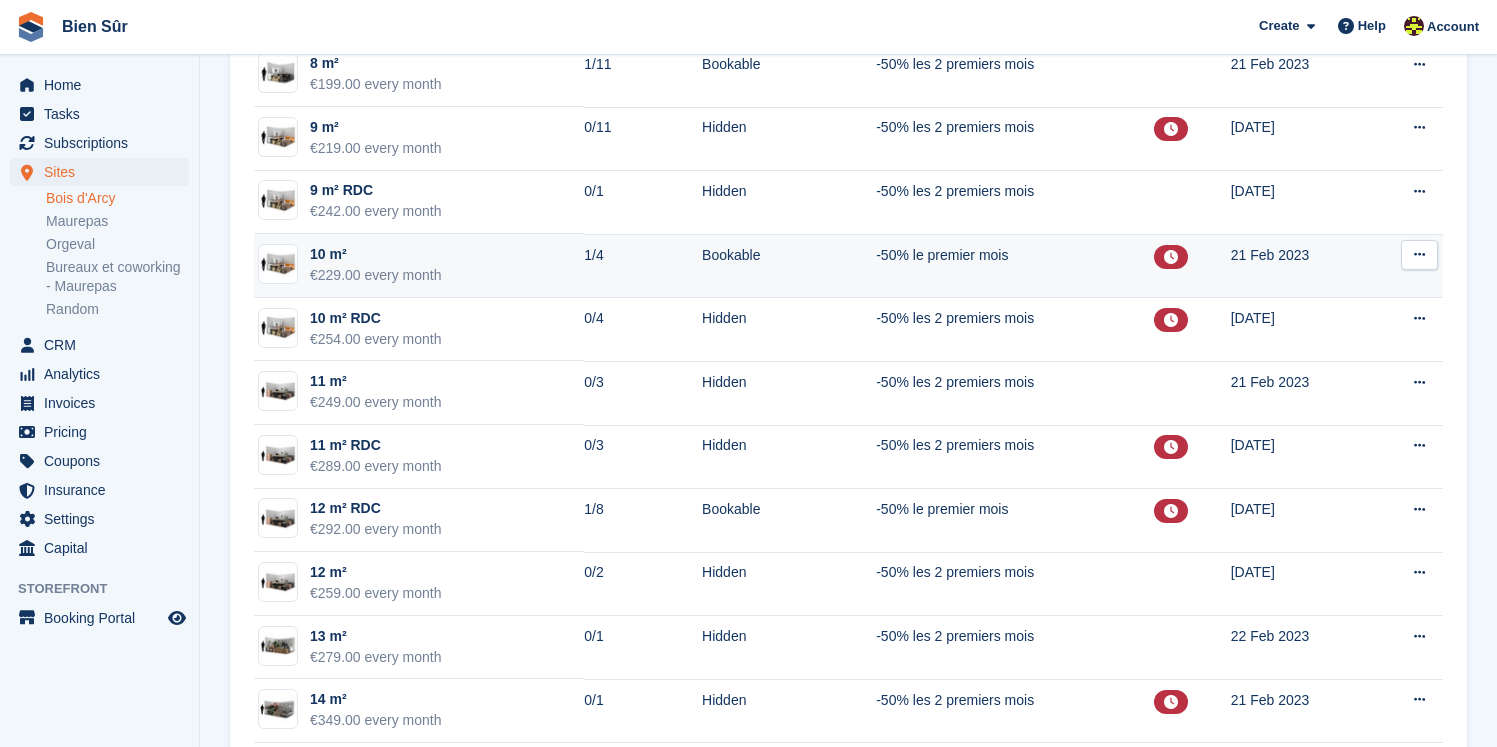 scroll, scrollTop: 1675, scrollLeft: 0, axis: vertical 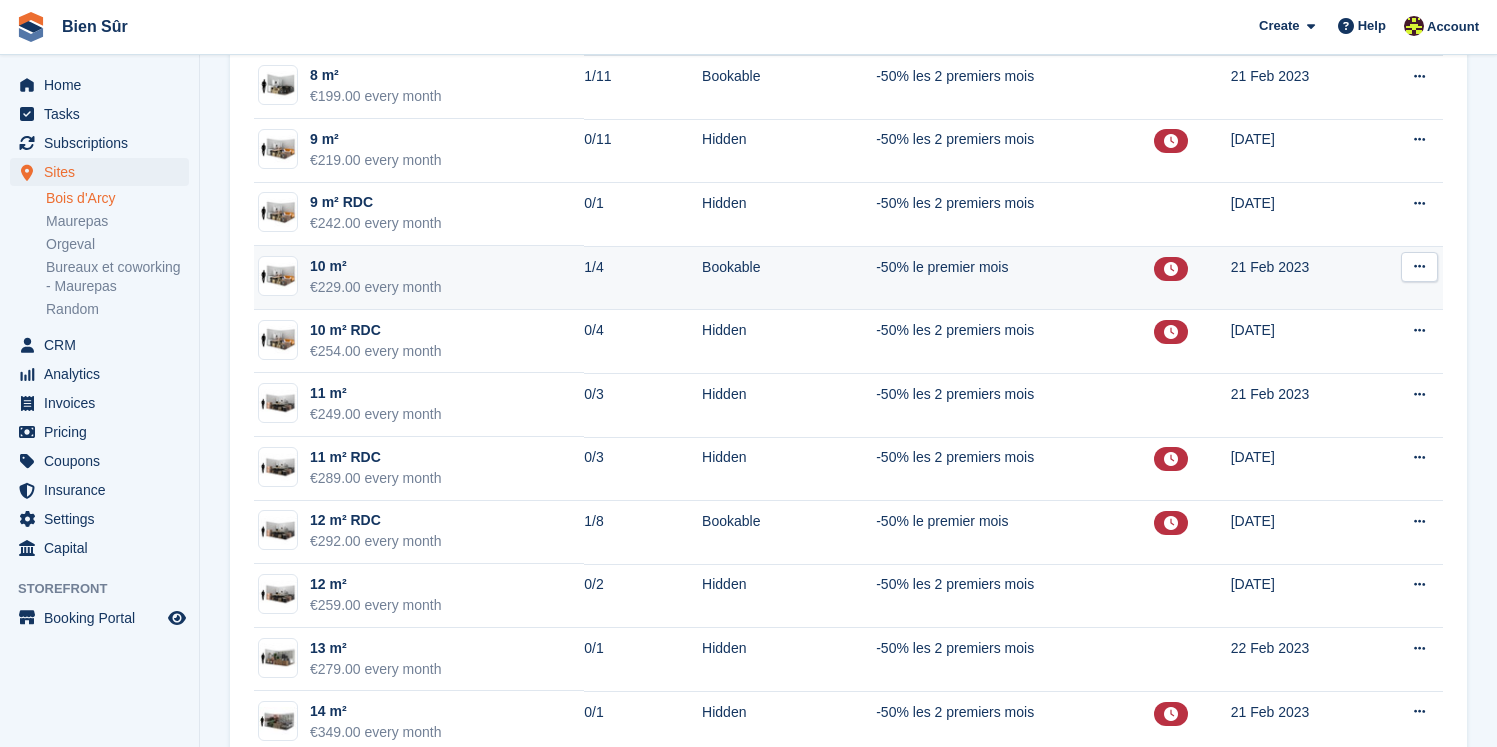click on "10 m²
€229.00 every month" at bounding box center [419, 278] 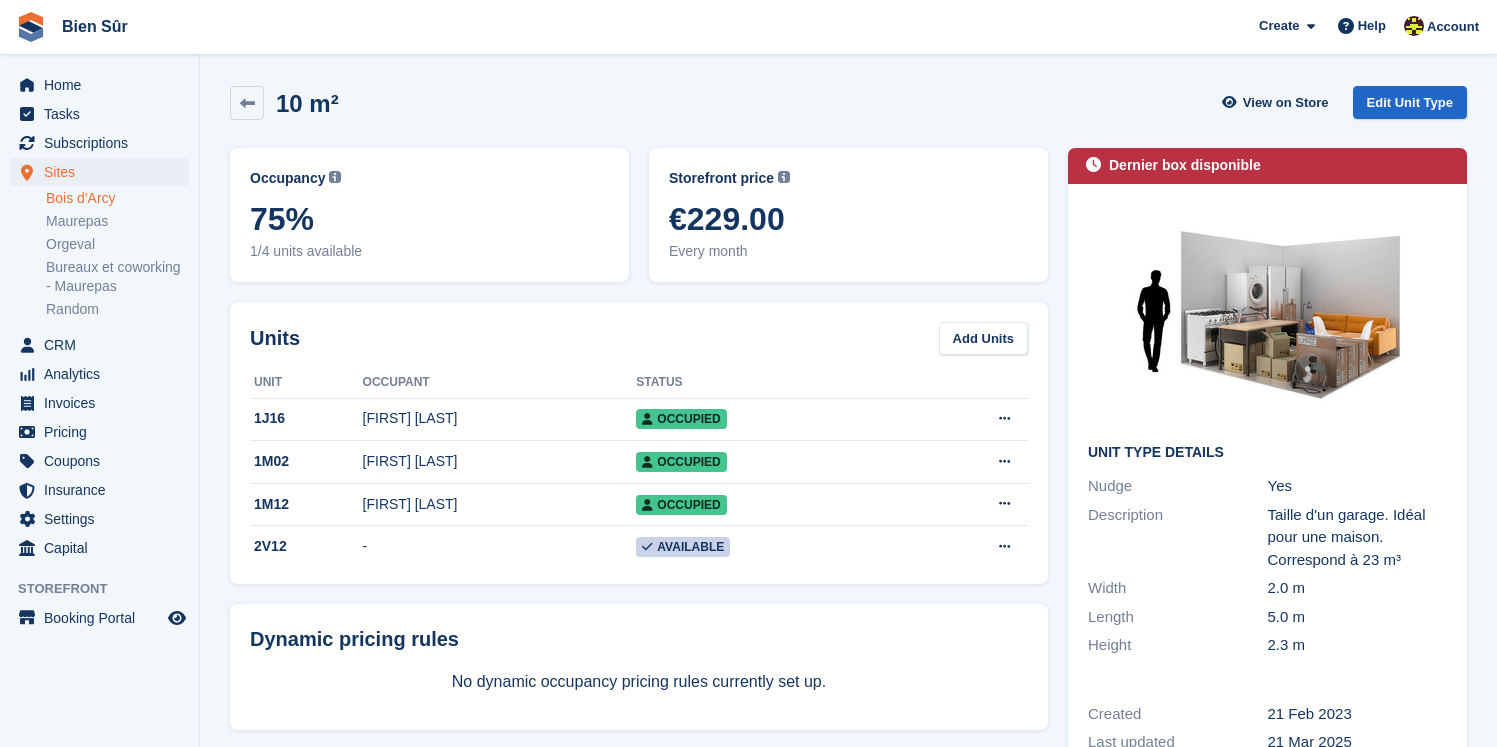 scroll, scrollTop: 0, scrollLeft: 0, axis: both 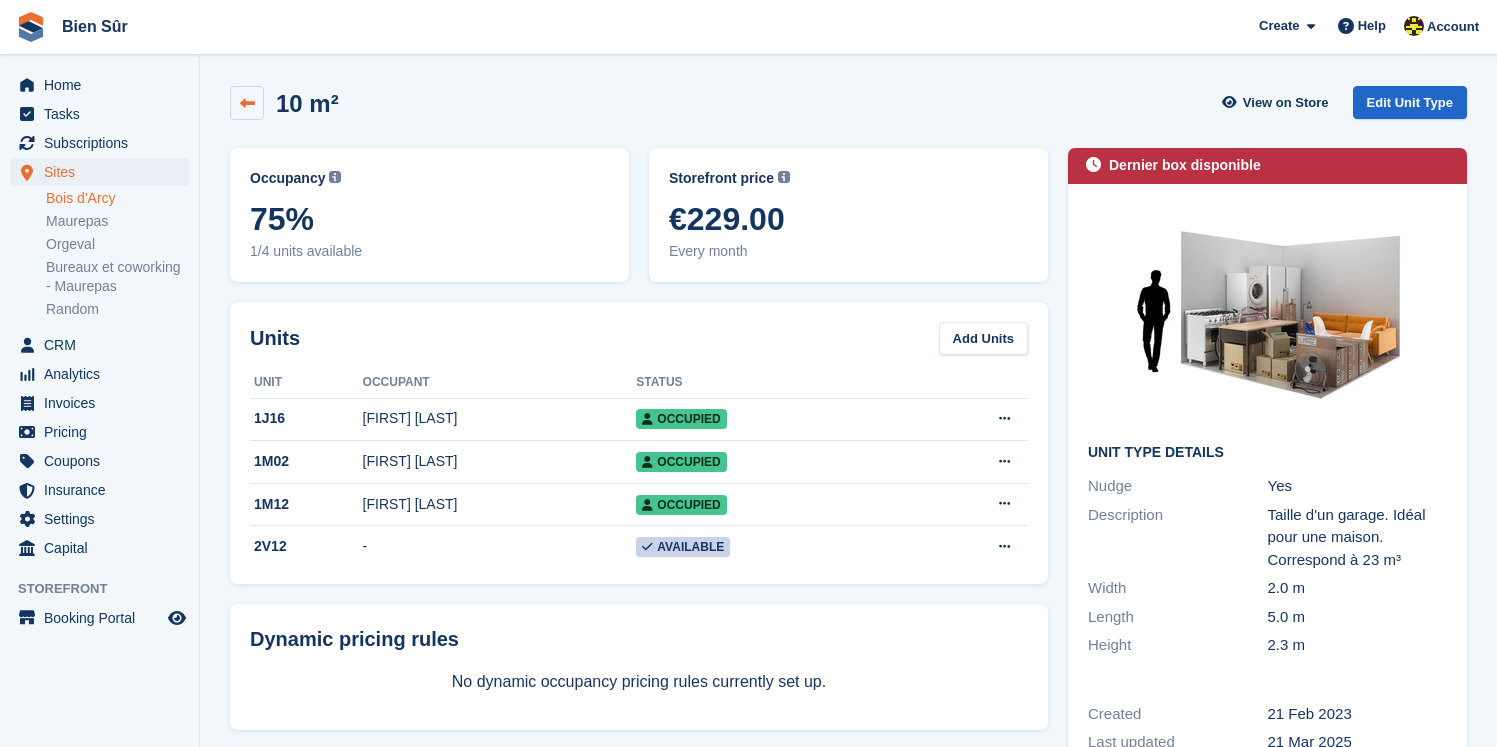click at bounding box center [247, 103] 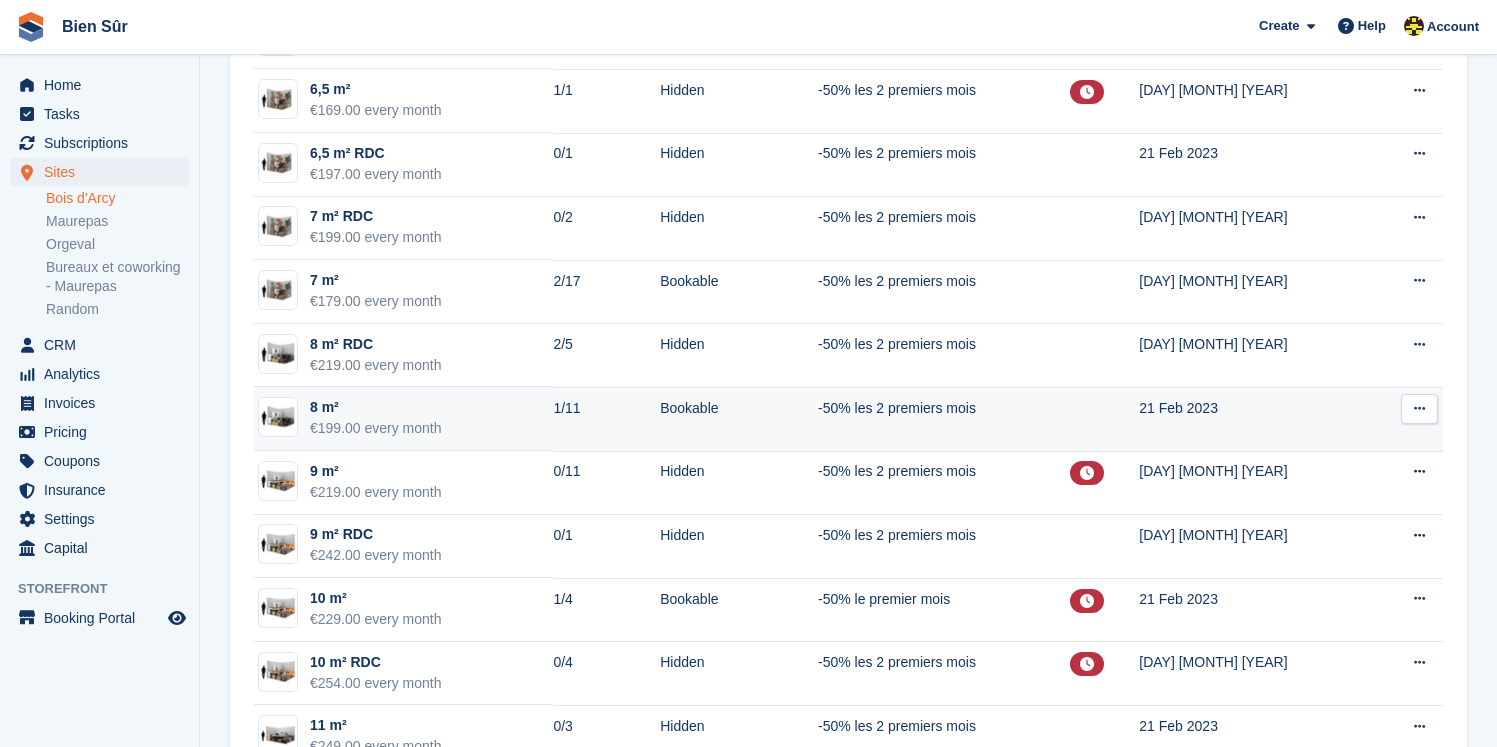 scroll, scrollTop: 1344, scrollLeft: 0, axis: vertical 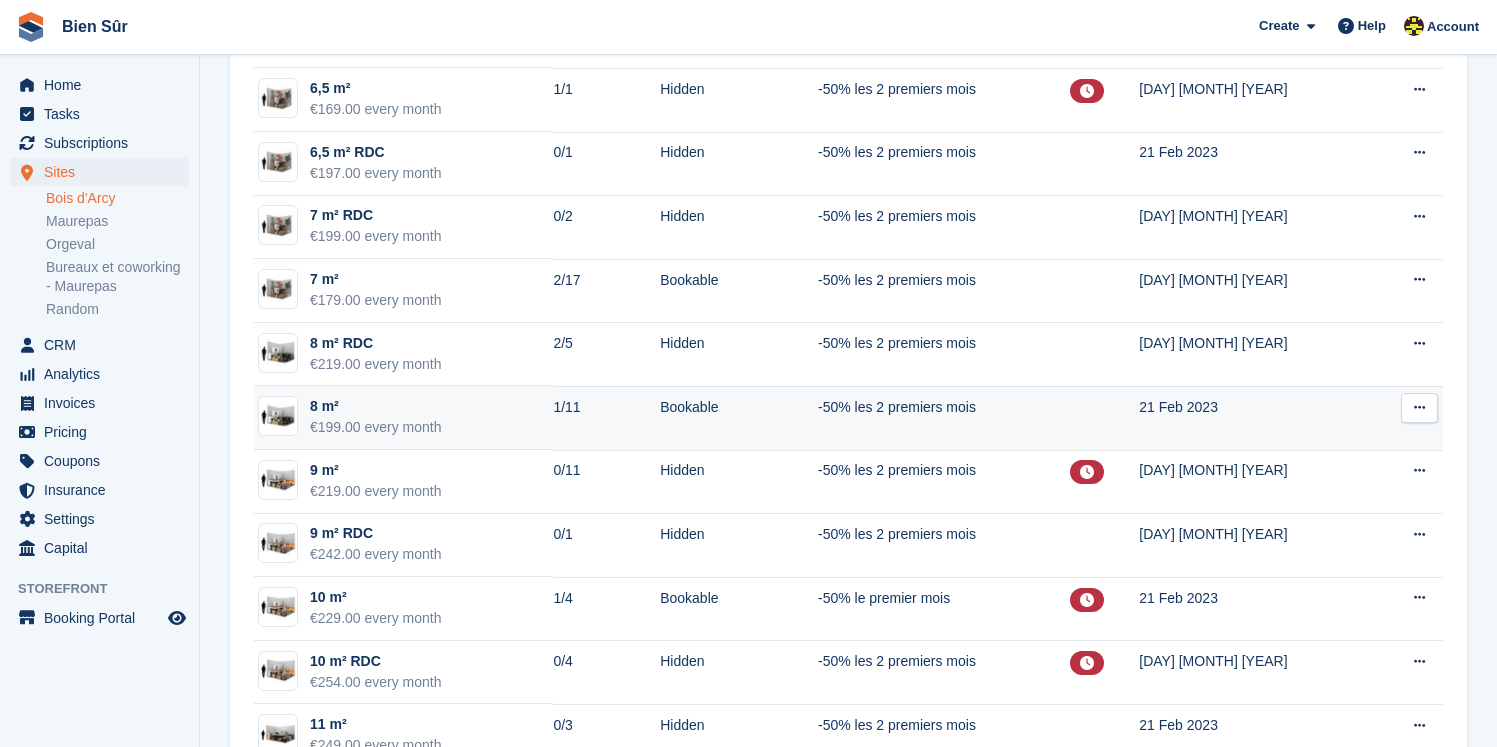 click on "8 m²" at bounding box center [376, 406] 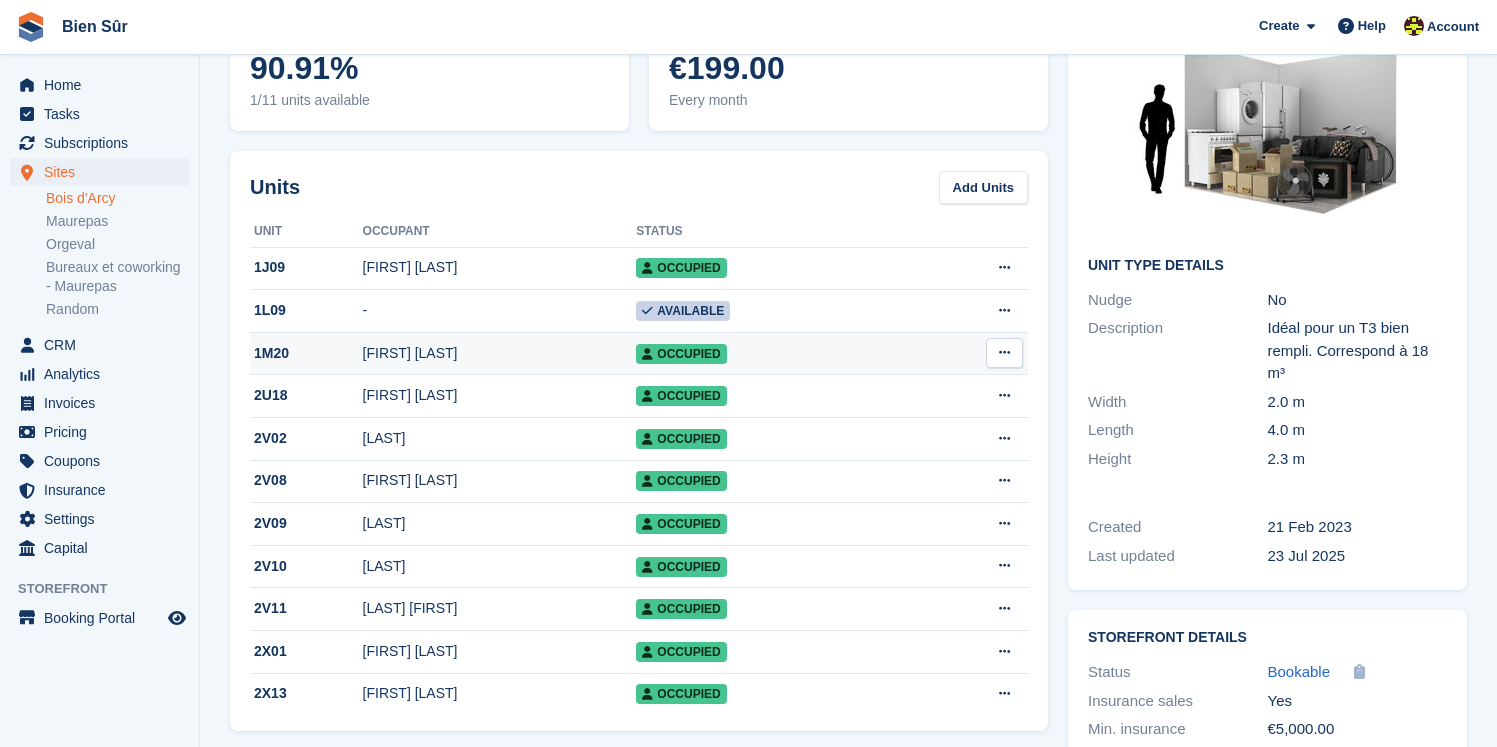 scroll, scrollTop: 182, scrollLeft: 0, axis: vertical 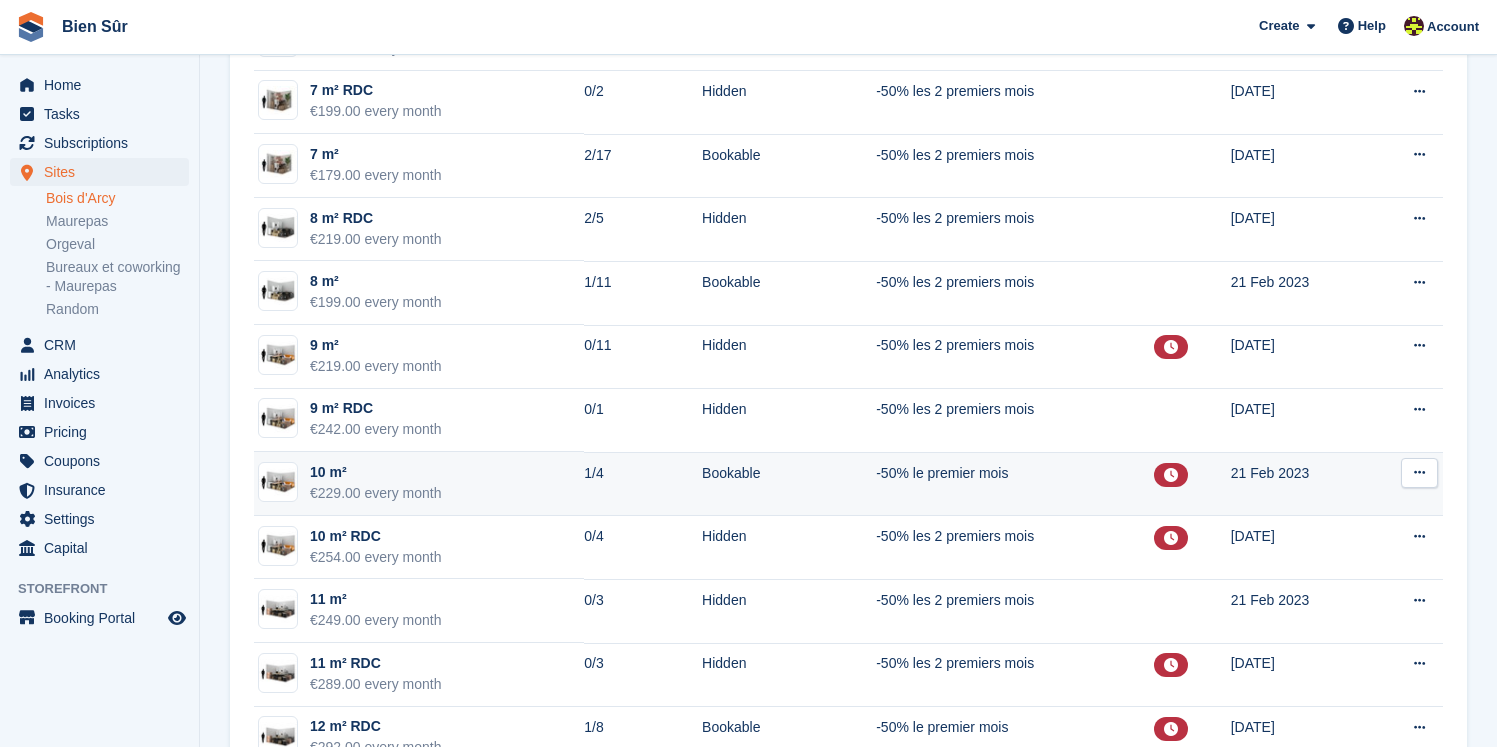 click on "€229.00 every month" at bounding box center [376, 493] 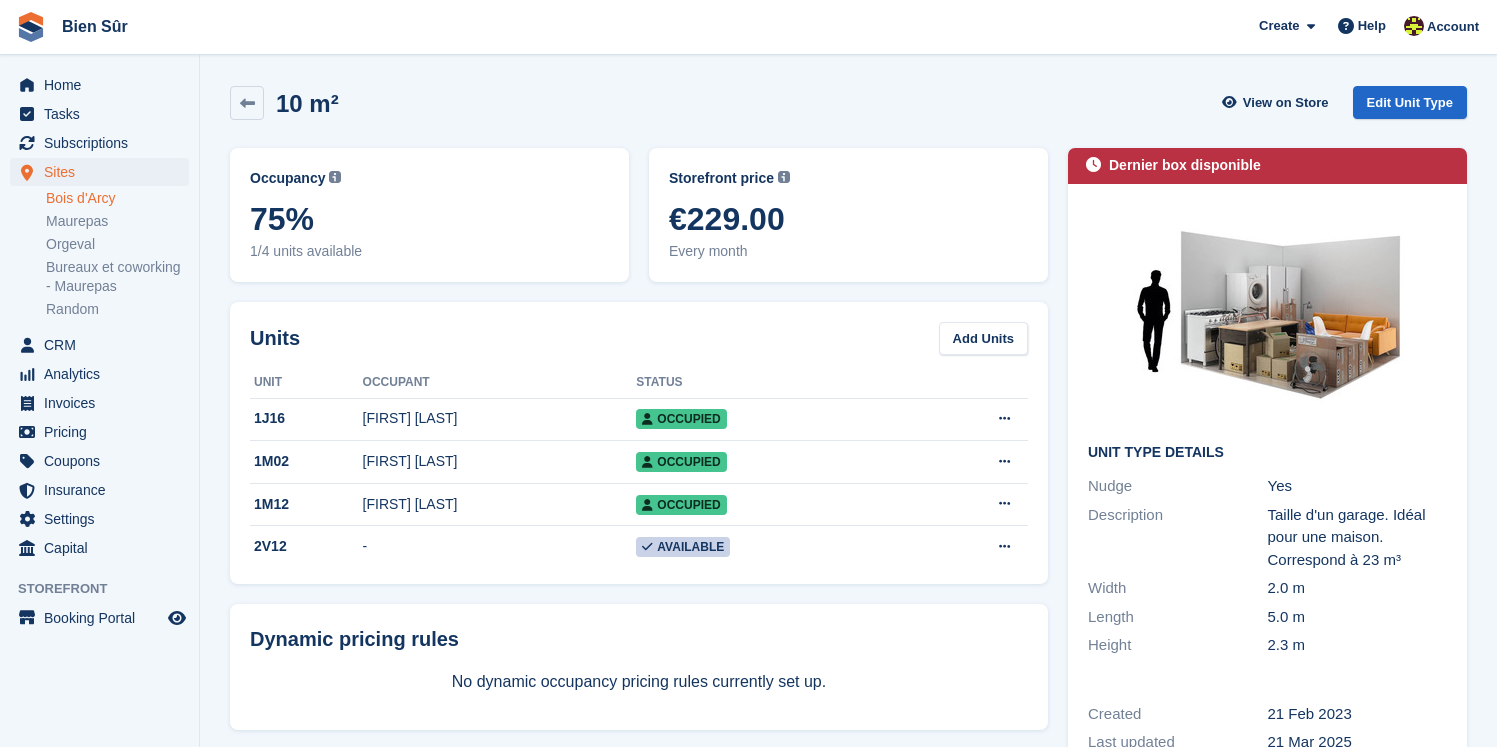 scroll, scrollTop: 0, scrollLeft: 0, axis: both 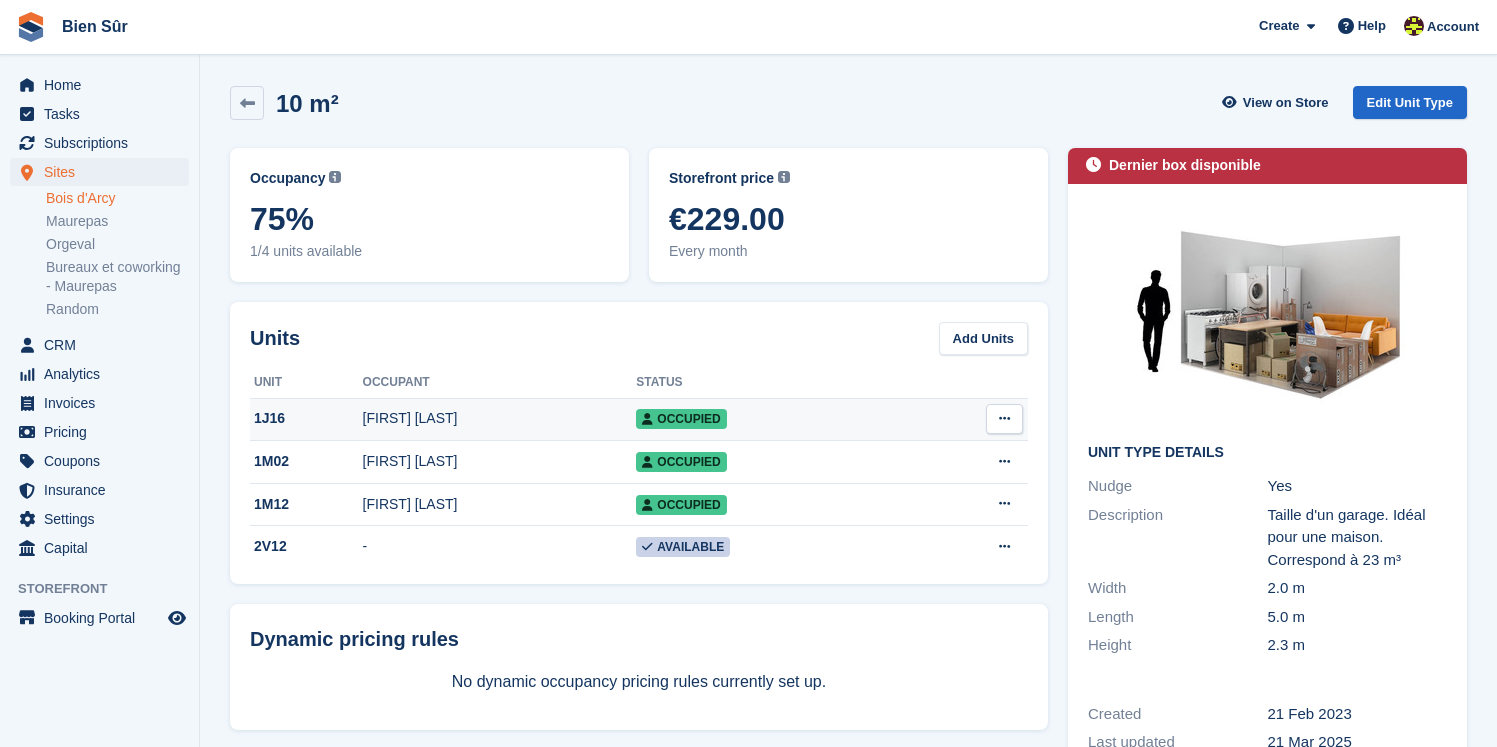click on "david FERREIRA" at bounding box center (500, 418) 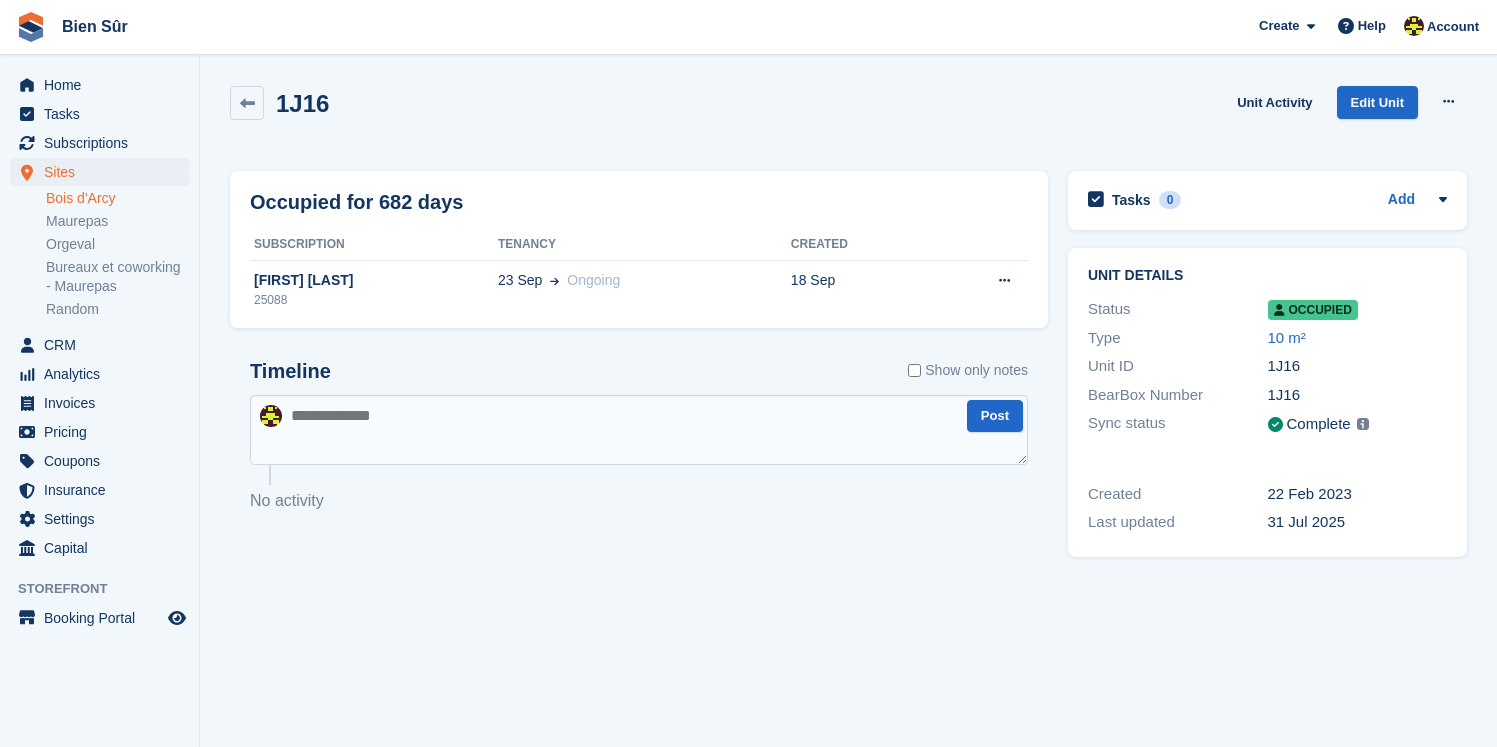 scroll, scrollTop: 0, scrollLeft: 0, axis: both 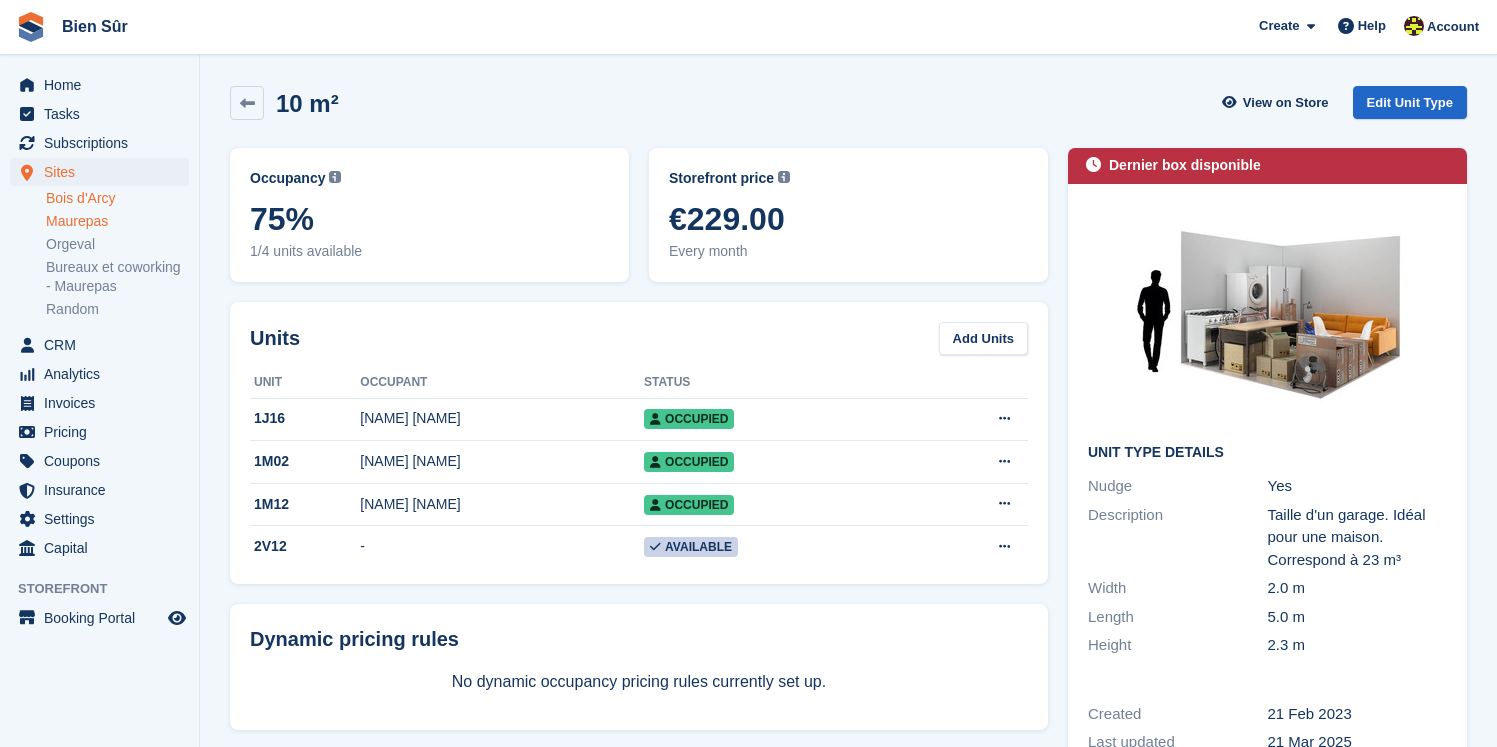click on "Maurepas" at bounding box center [117, 221] 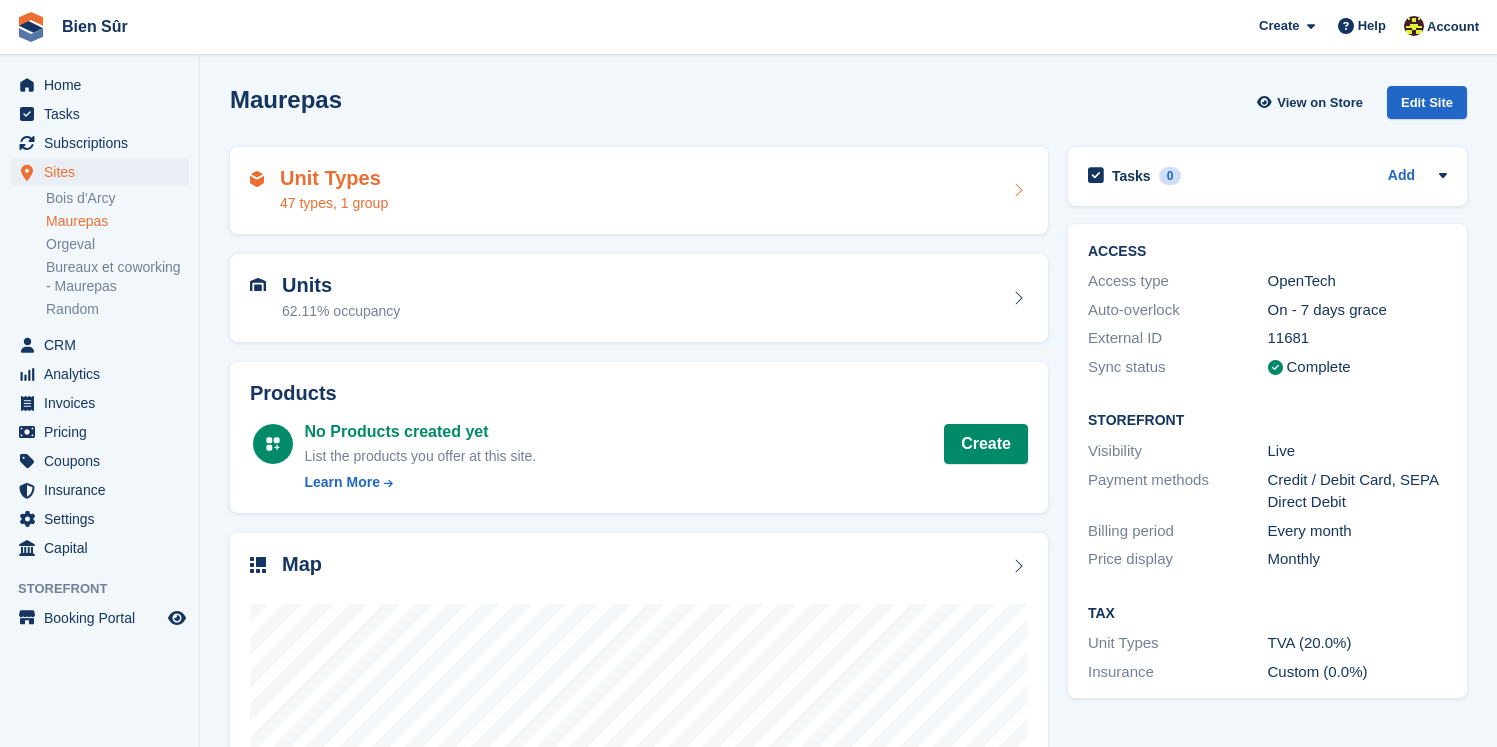 scroll, scrollTop: 0, scrollLeft: 0, axis: both 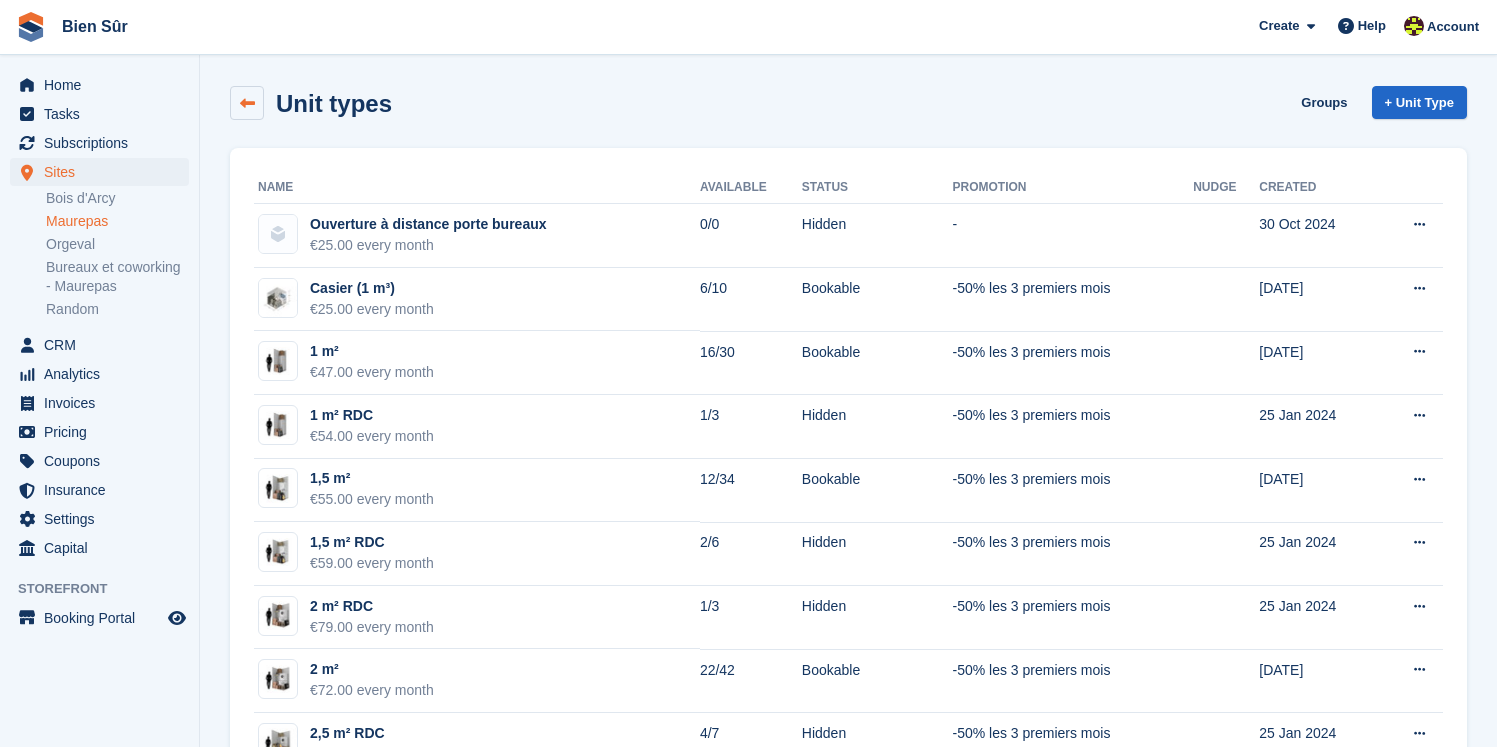 click at bounding box center [247, 103] 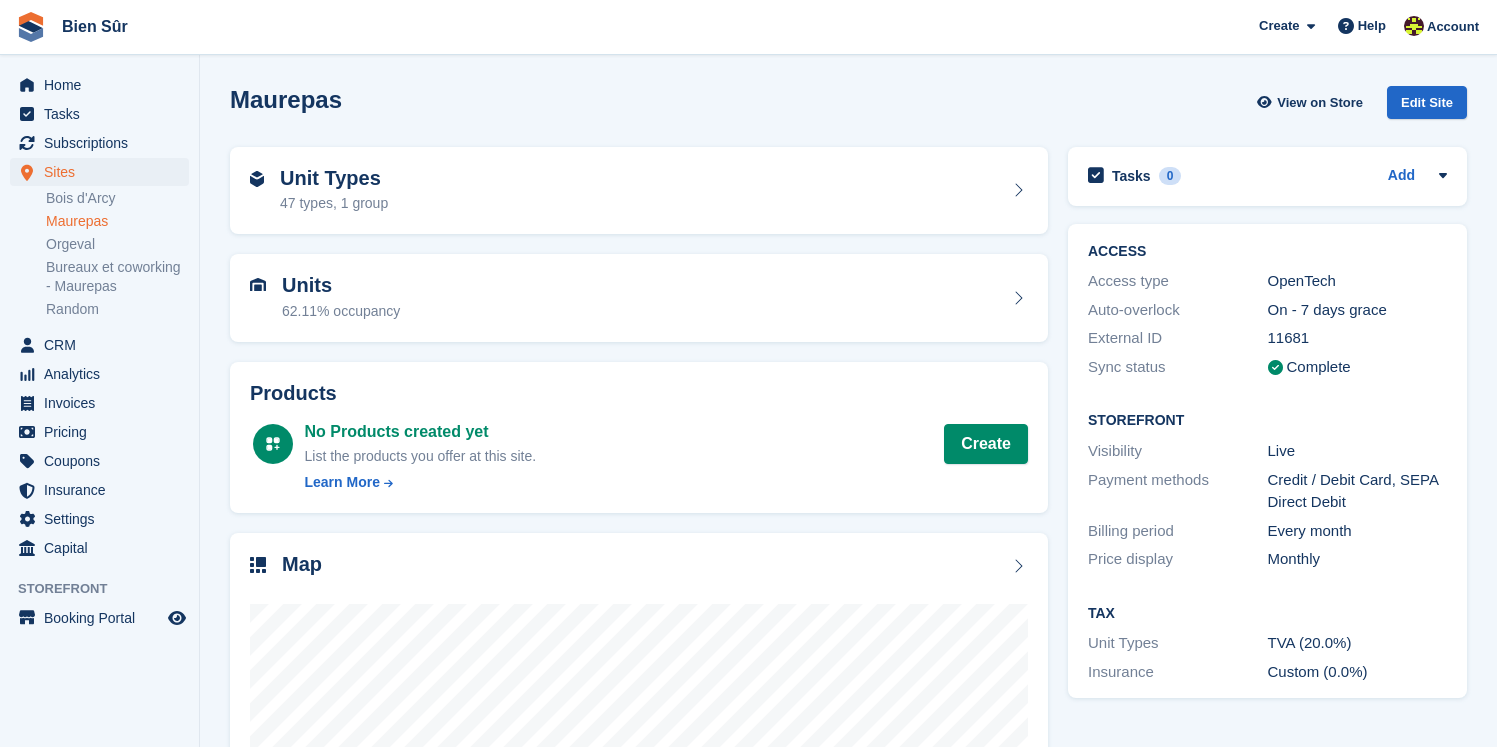 scroll, scrollTop: 277, scrollLeft: 0, axis: vertical 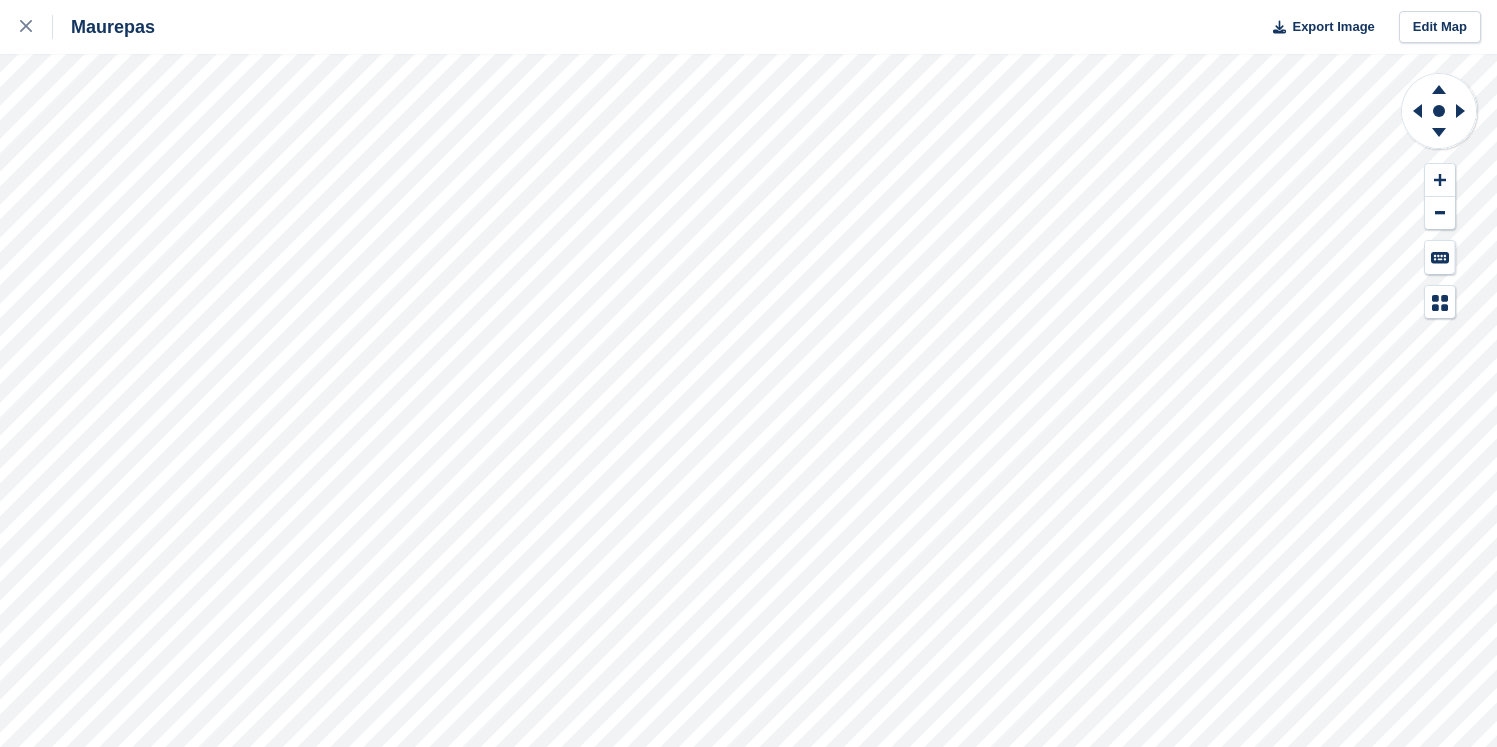 click on "Maurepas Export Image Edit Map" at bounding box center [748, 373] 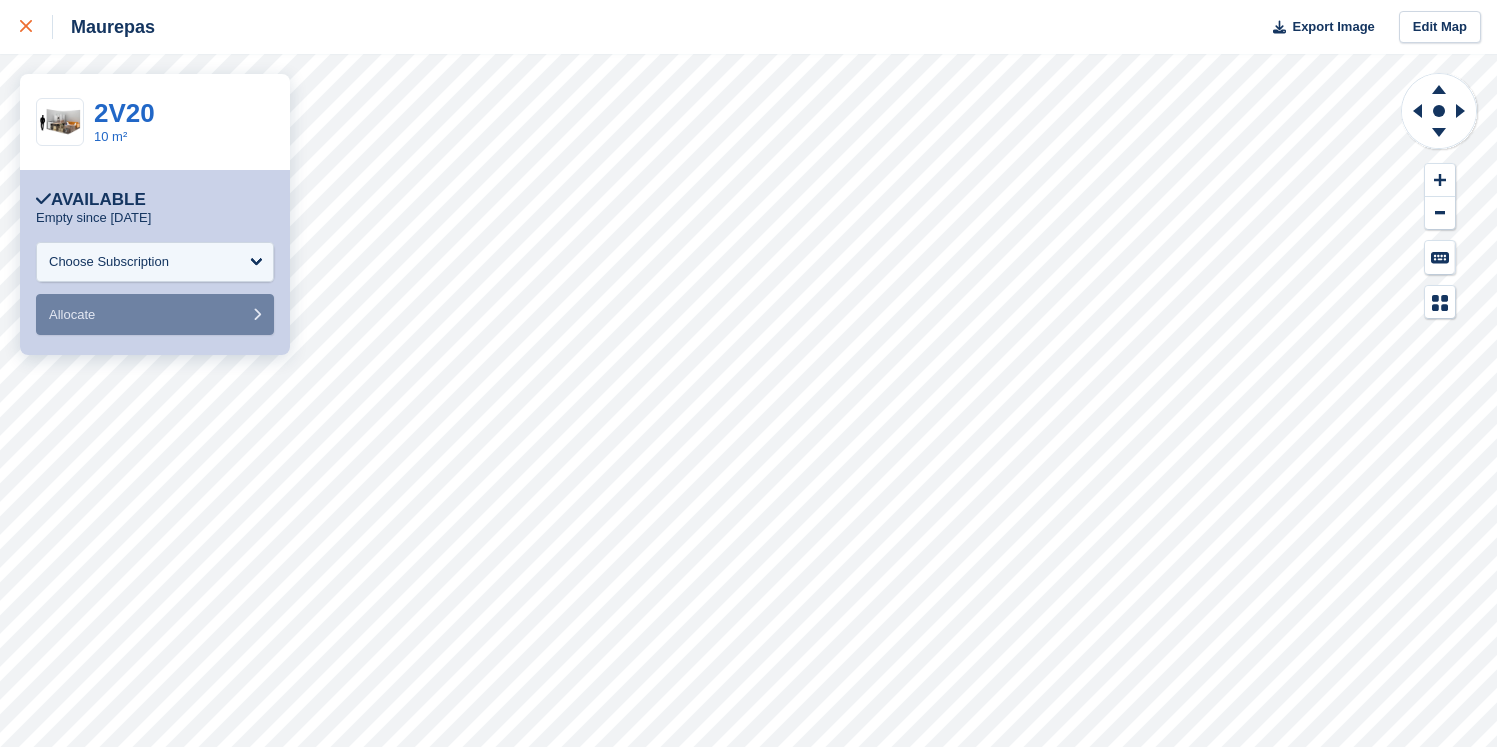 click 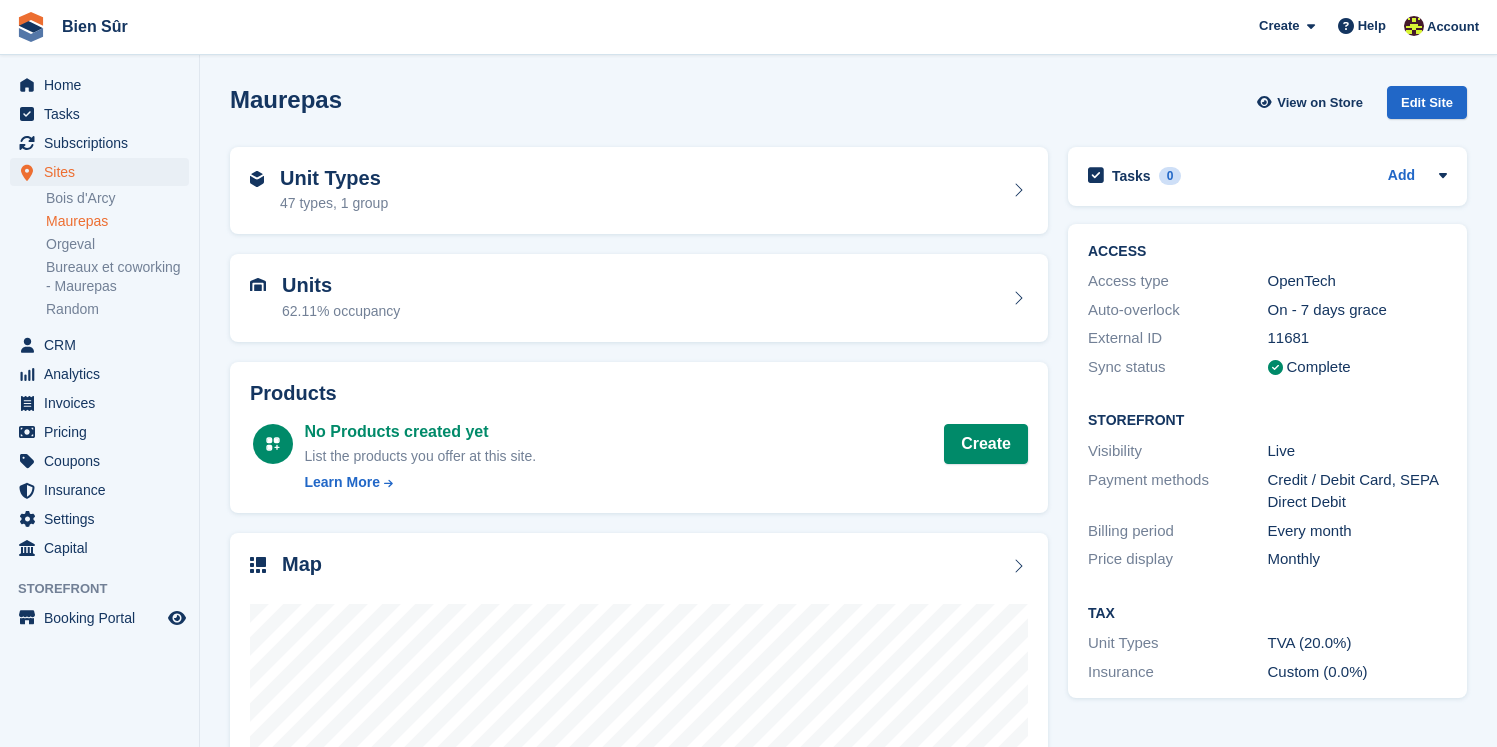 scroll, scrollTop: 0, scrollLeft: 0, axis: both 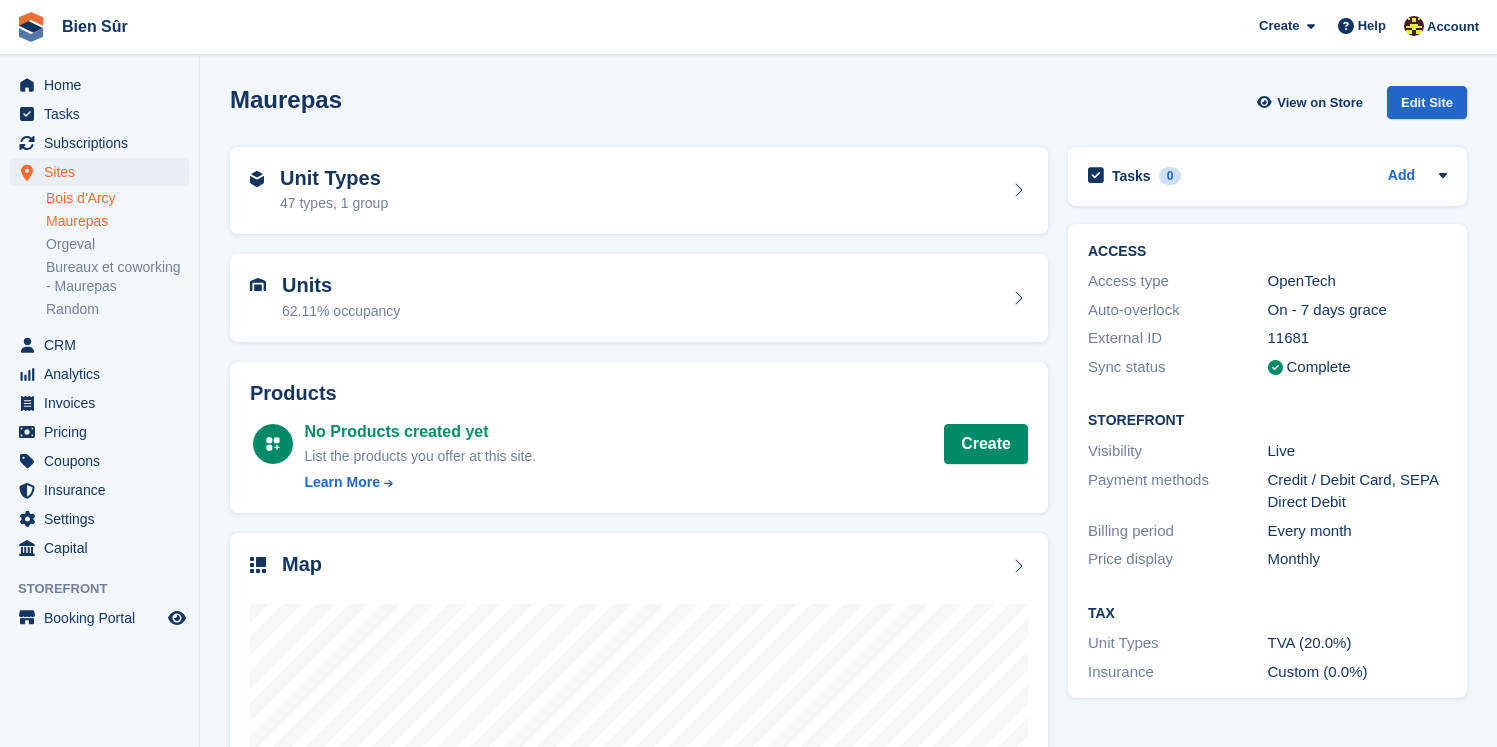 click on "Bois d'Arcy" at bounding box center (117, 198) 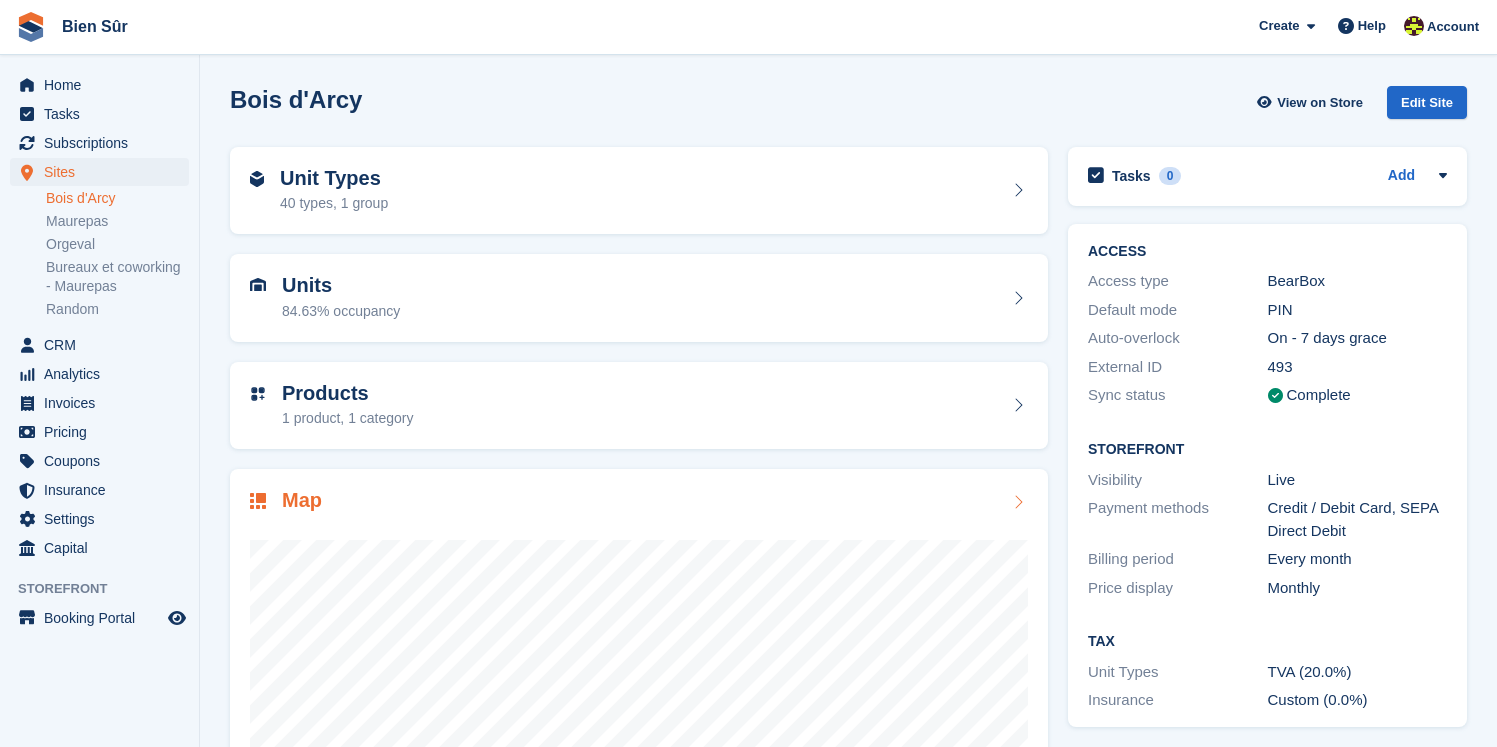scroll, scrollTop: 213, scrollLeft: 0, axis: vertical 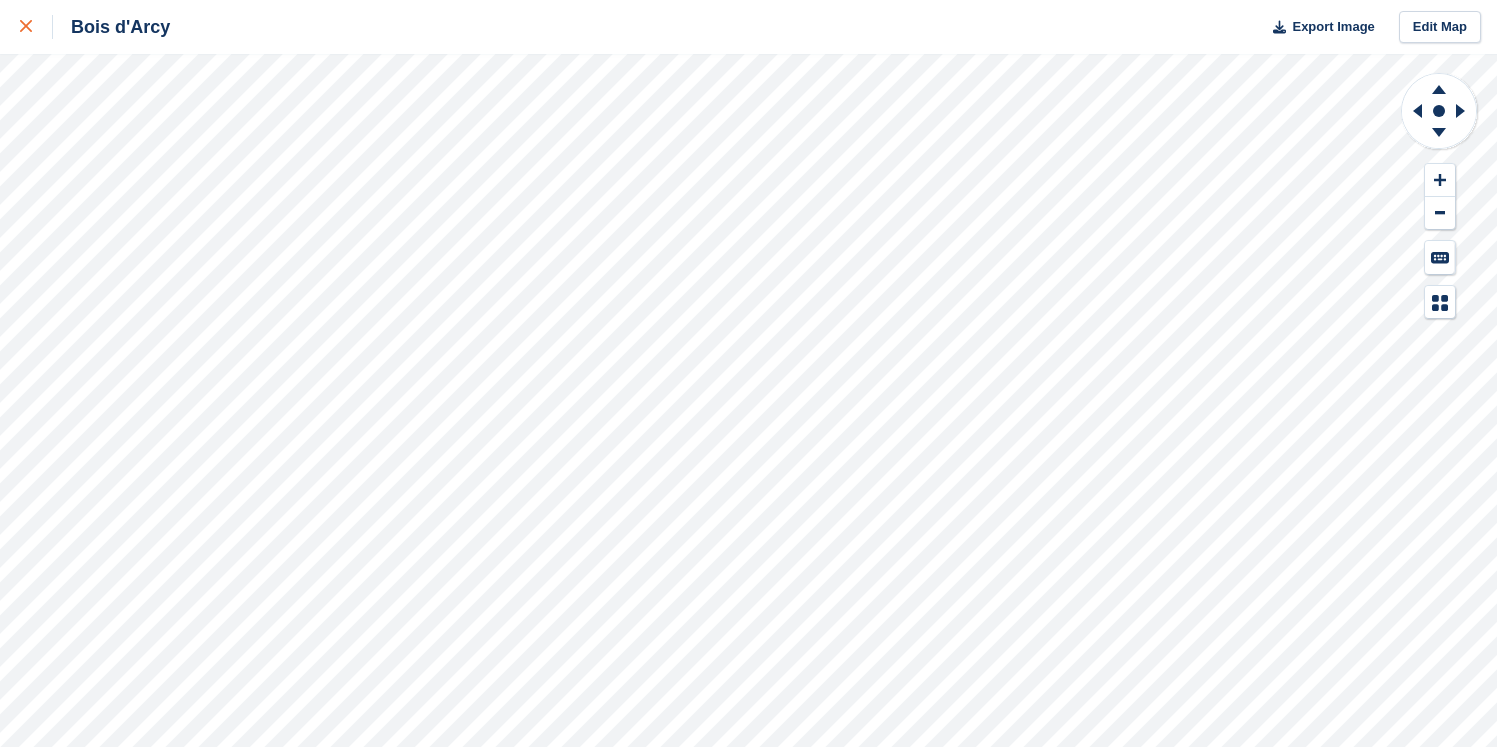 click 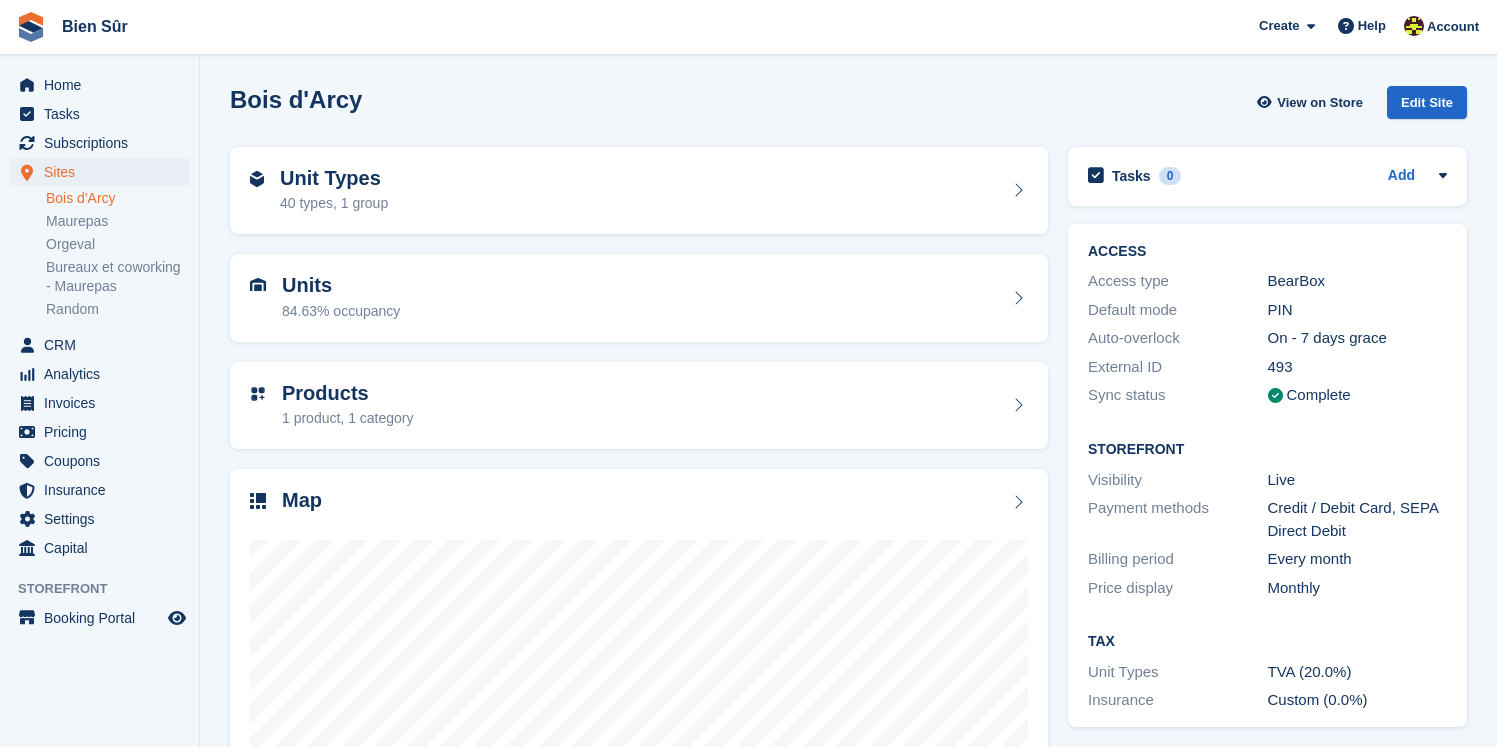 scroll, scrollTop: 0, scrollLeft: 0, axis: both 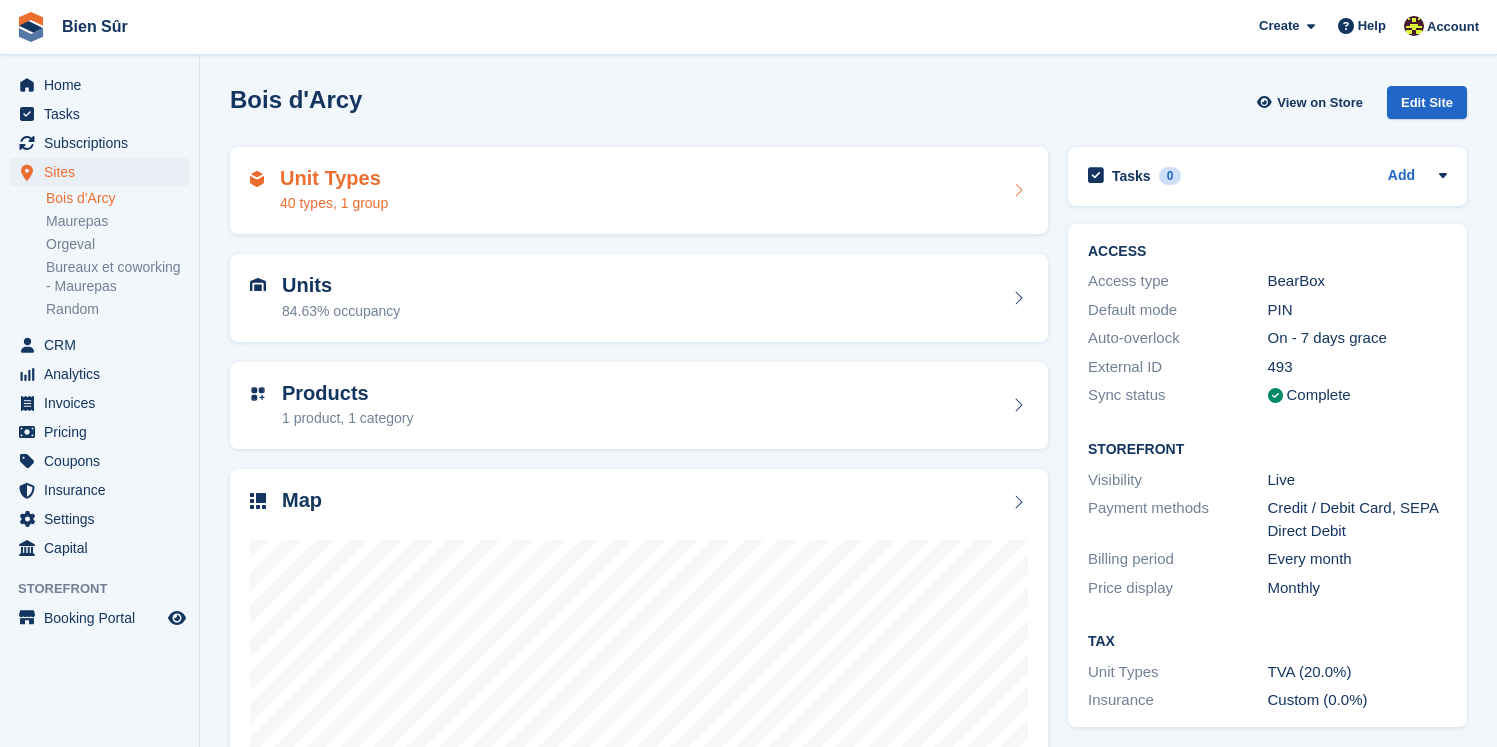 click on "Unit Types
40 types, 1 group" at bounding box center (639, 191) 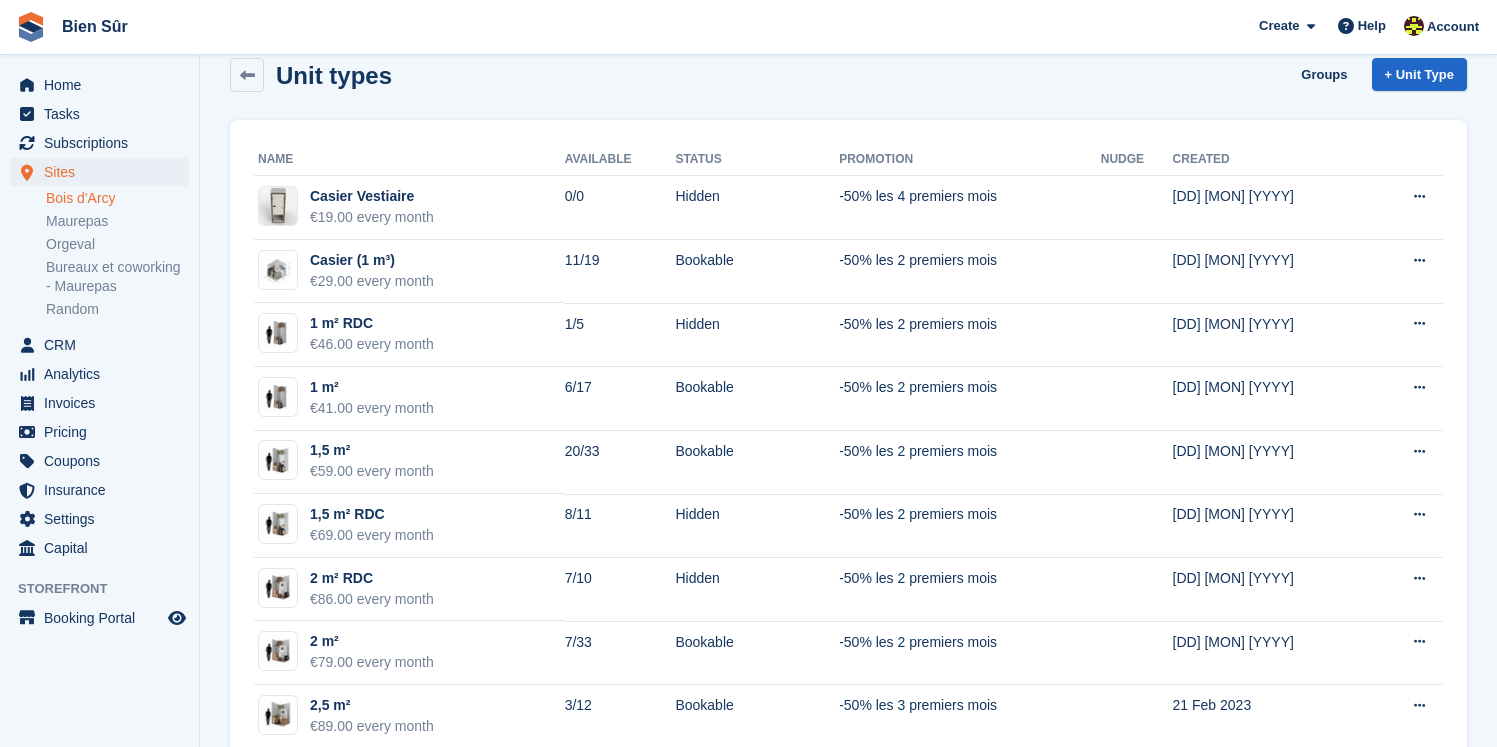 scroll, scrollTop: 0, scrollLeft: 0, axis: both 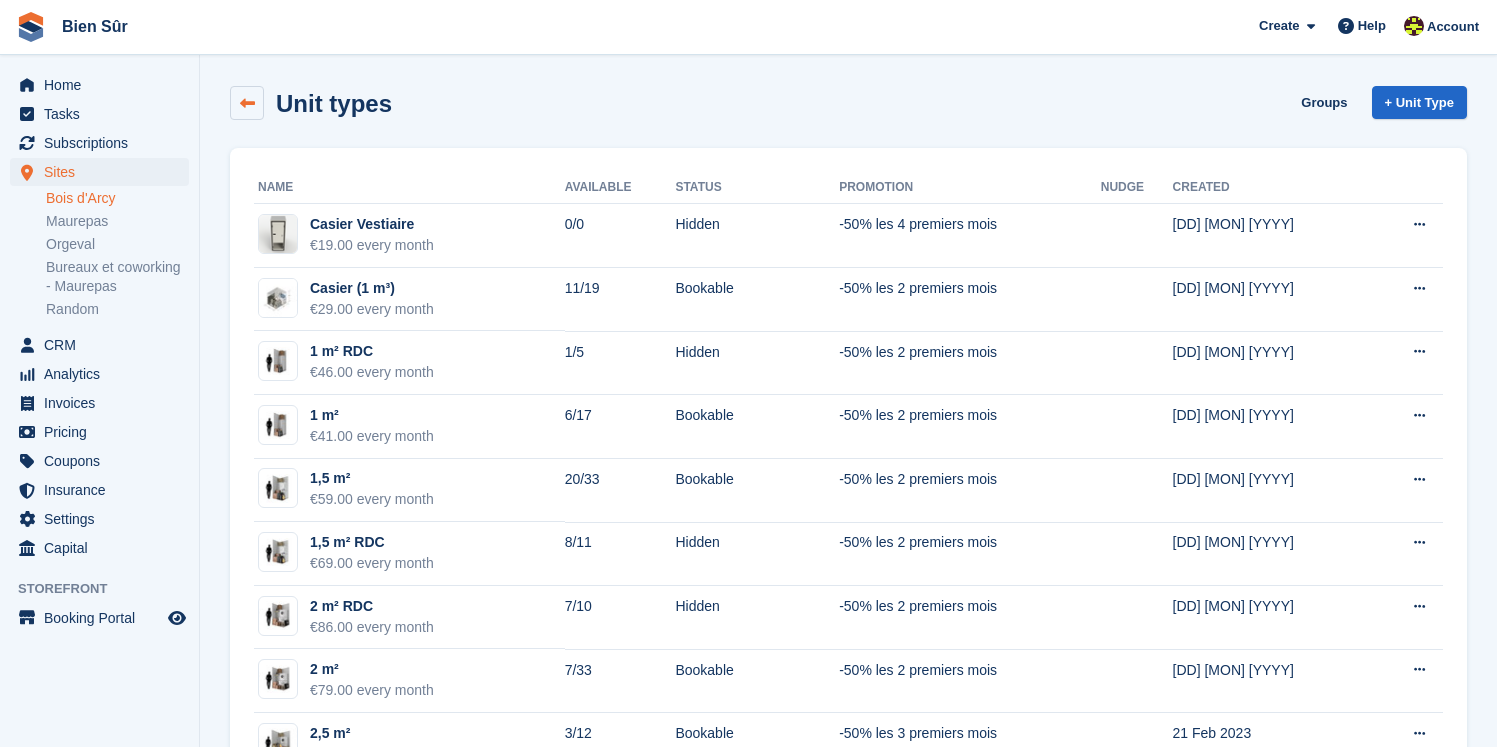 click at bounding box center [247, 103] 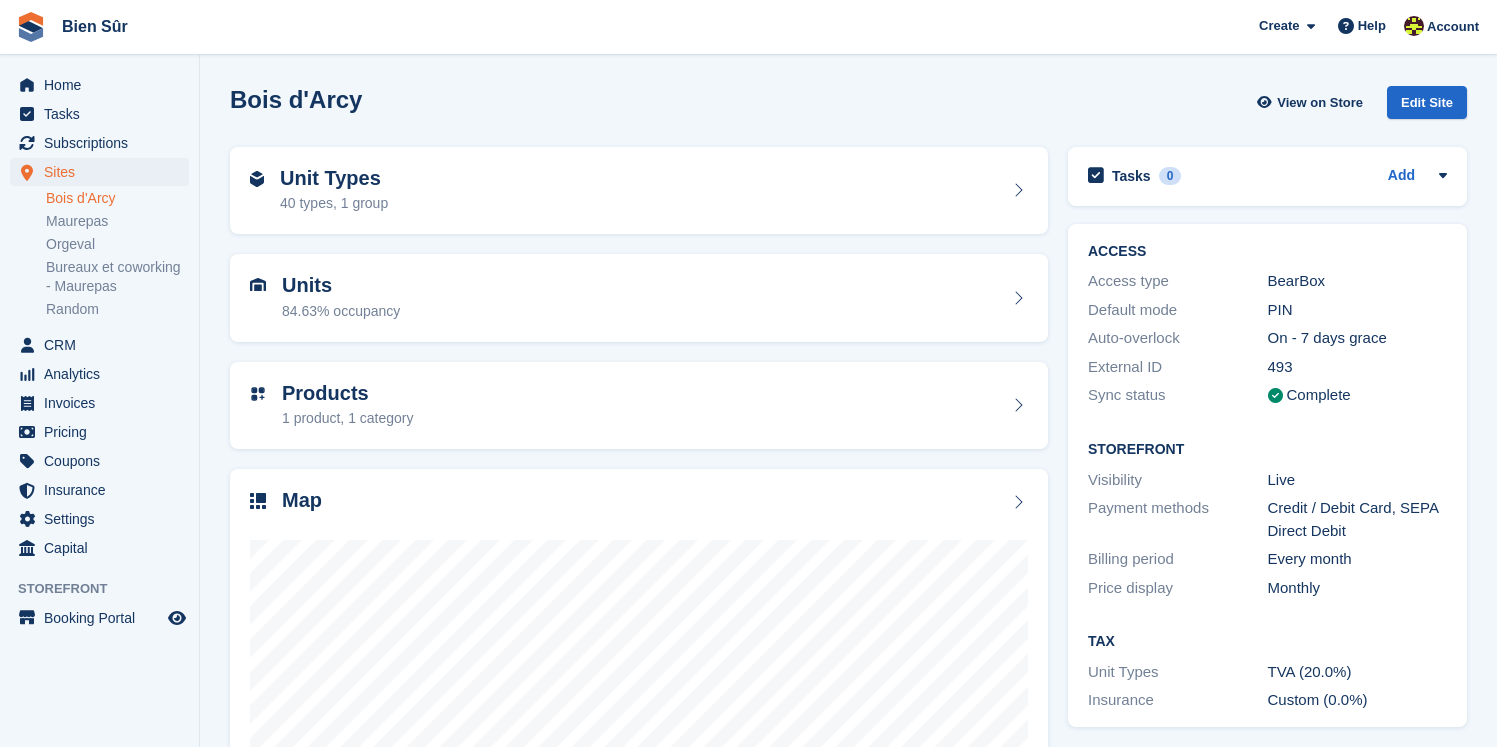 scroll, scrollTop: 0, scrollLeft: 0, axis: both 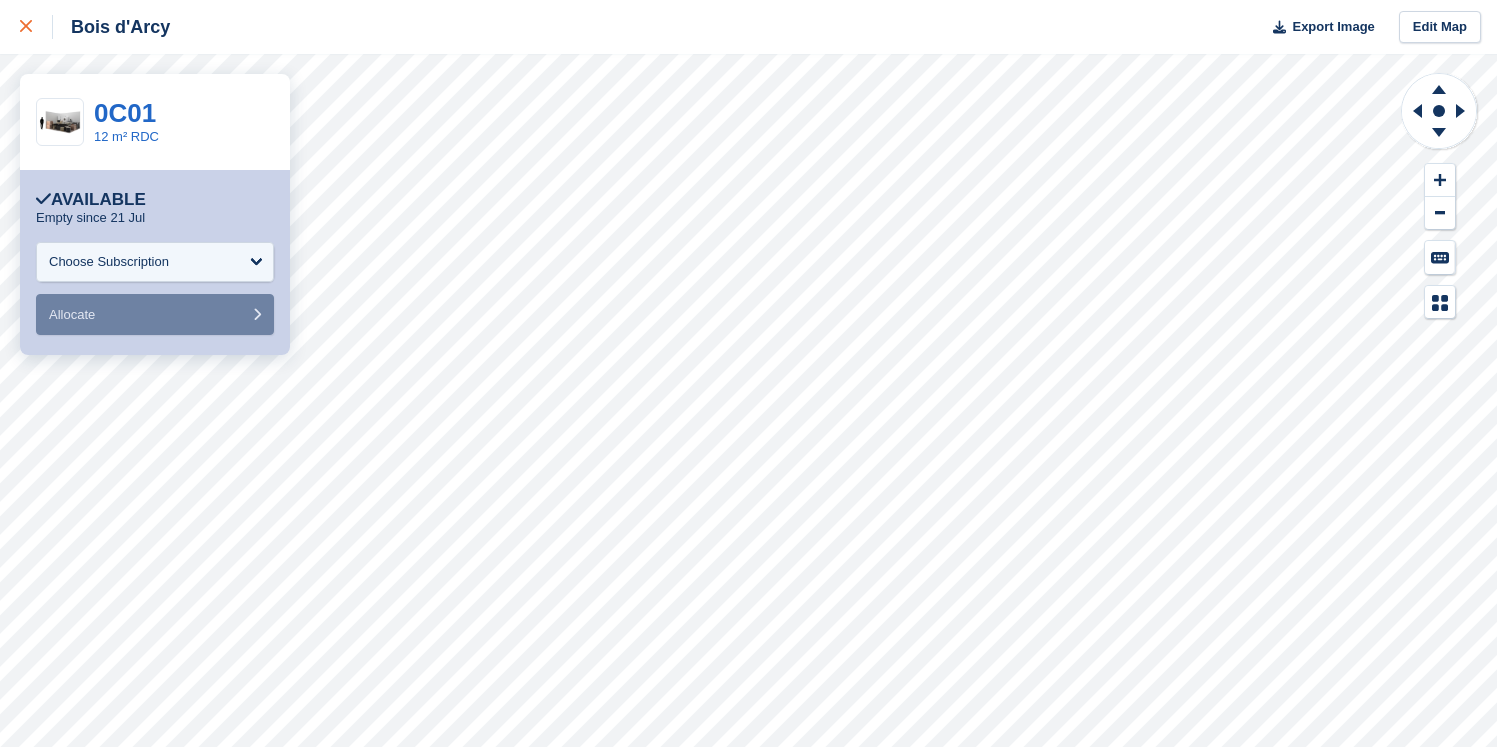 click at bounding box center [26, 27] 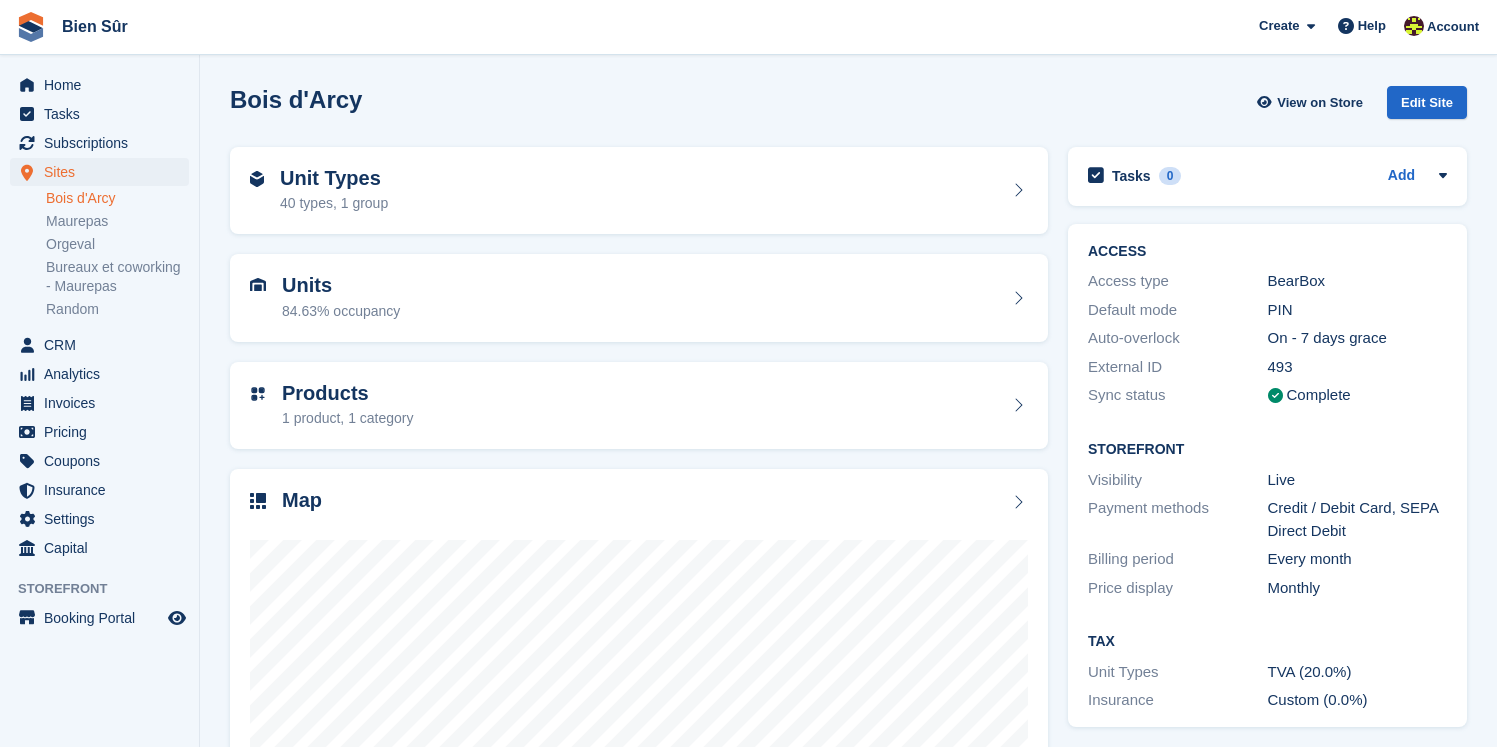 scroll, scrollTop: 0, scrollLeft: 0, axis: both 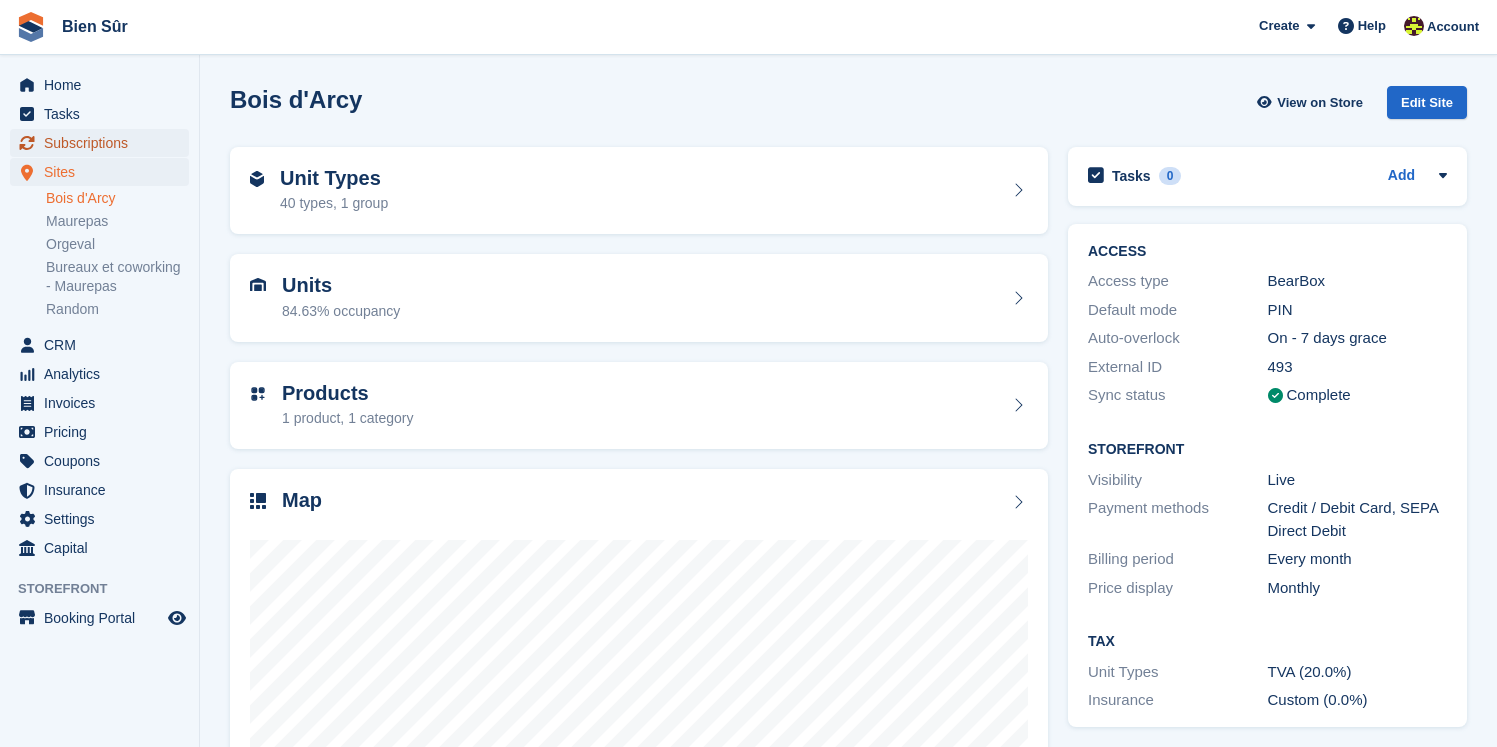 click on "Subscriptions" at bounding box center [104, 143] 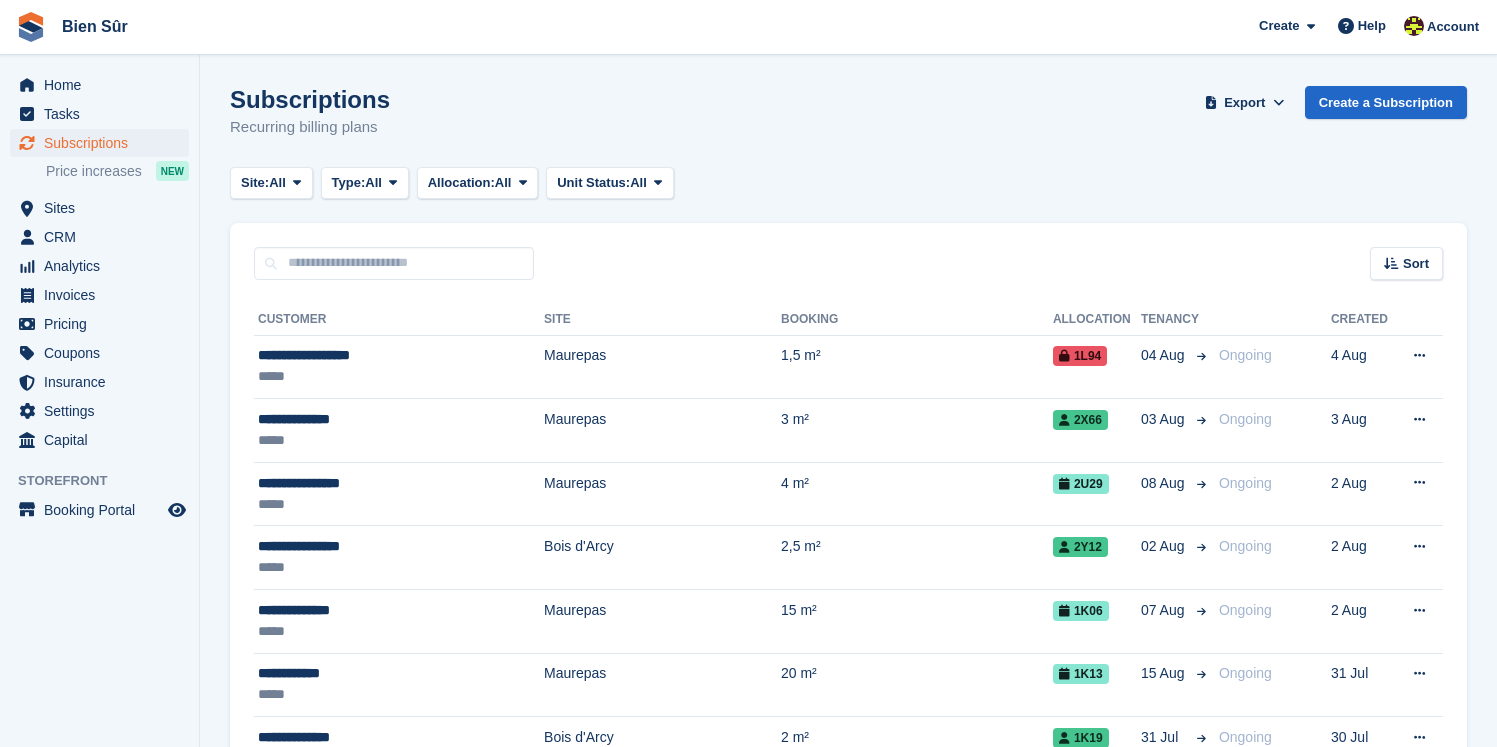 scroll, scrollTop: 0, scrollLeft: 0, axis: both 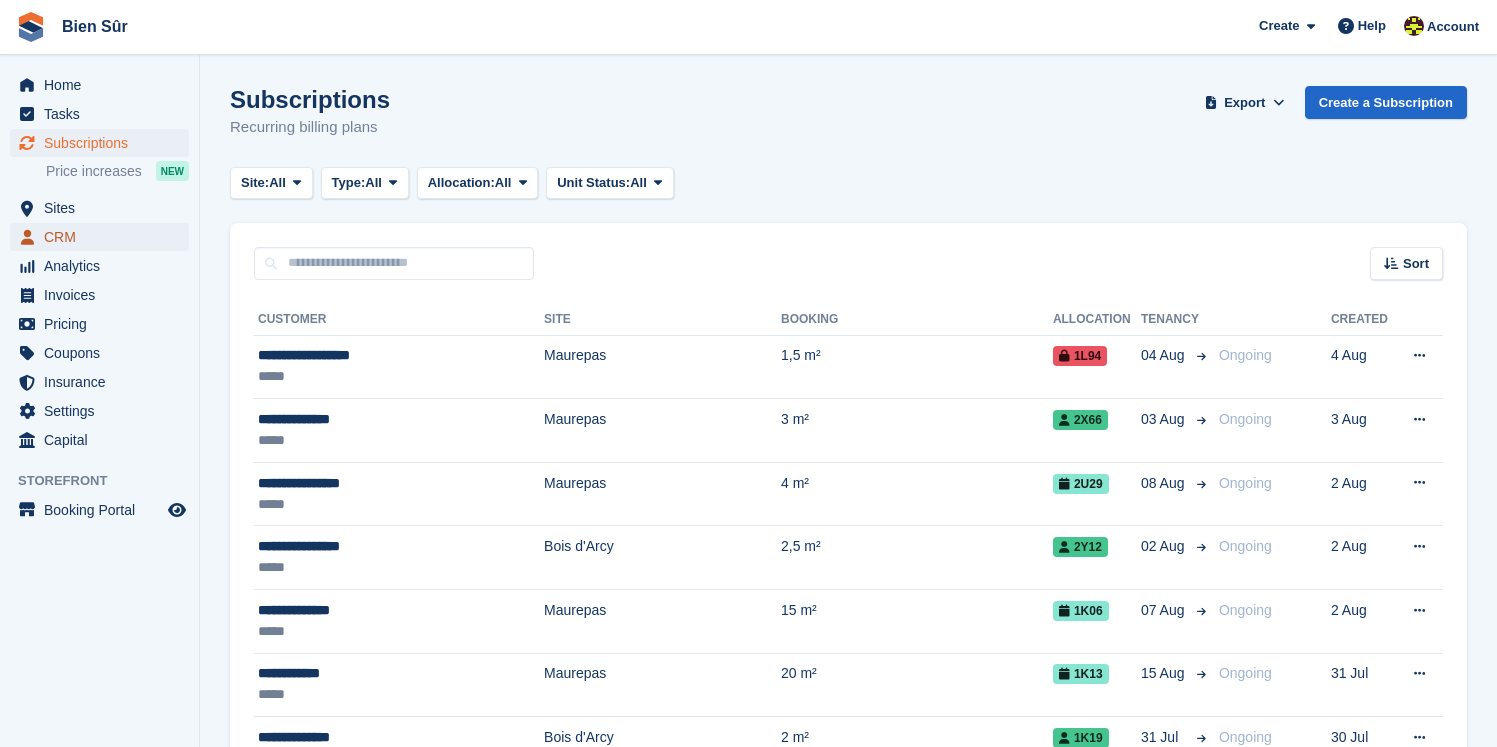 click on "CRM" at bounding box center [104, 237] 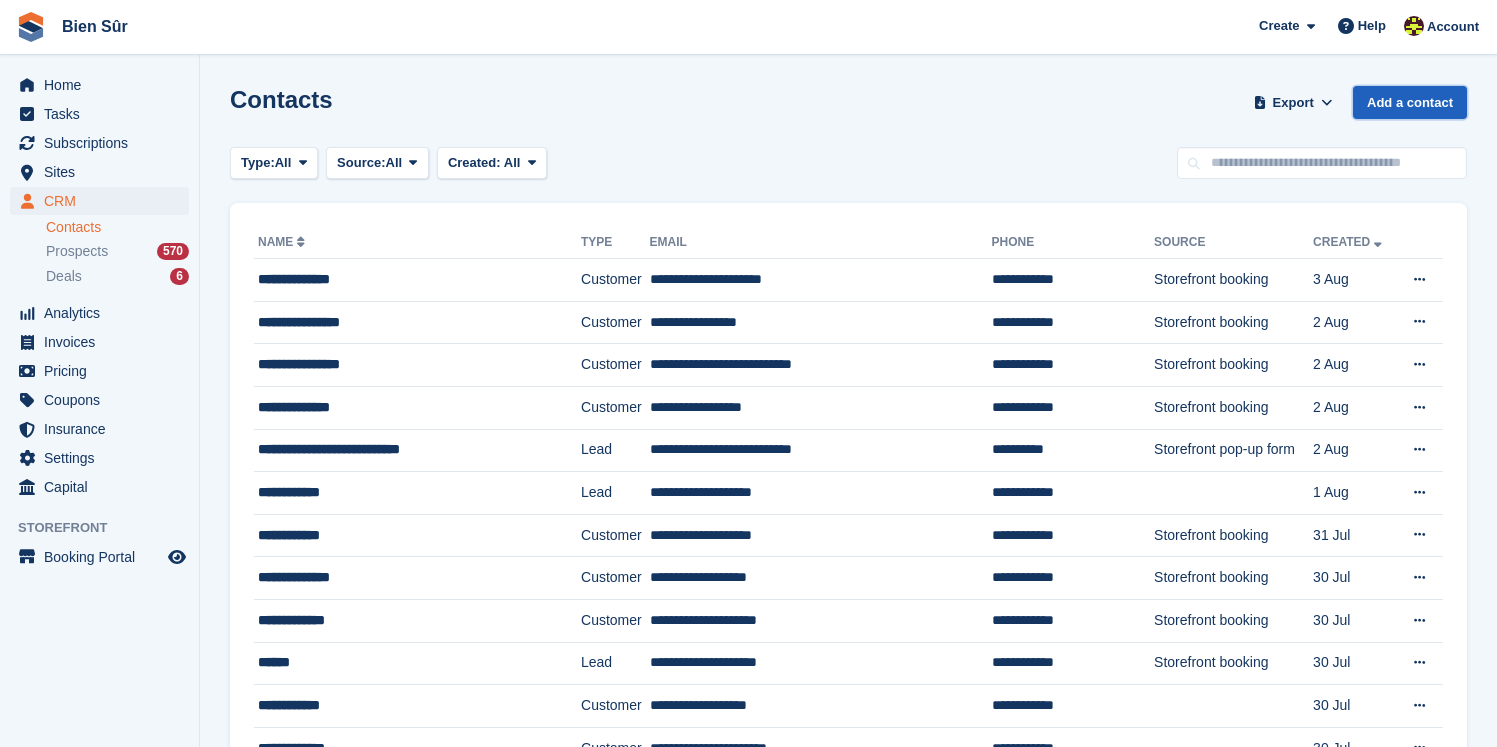 click on "Add a contact" at bounding box center (1410, 102) 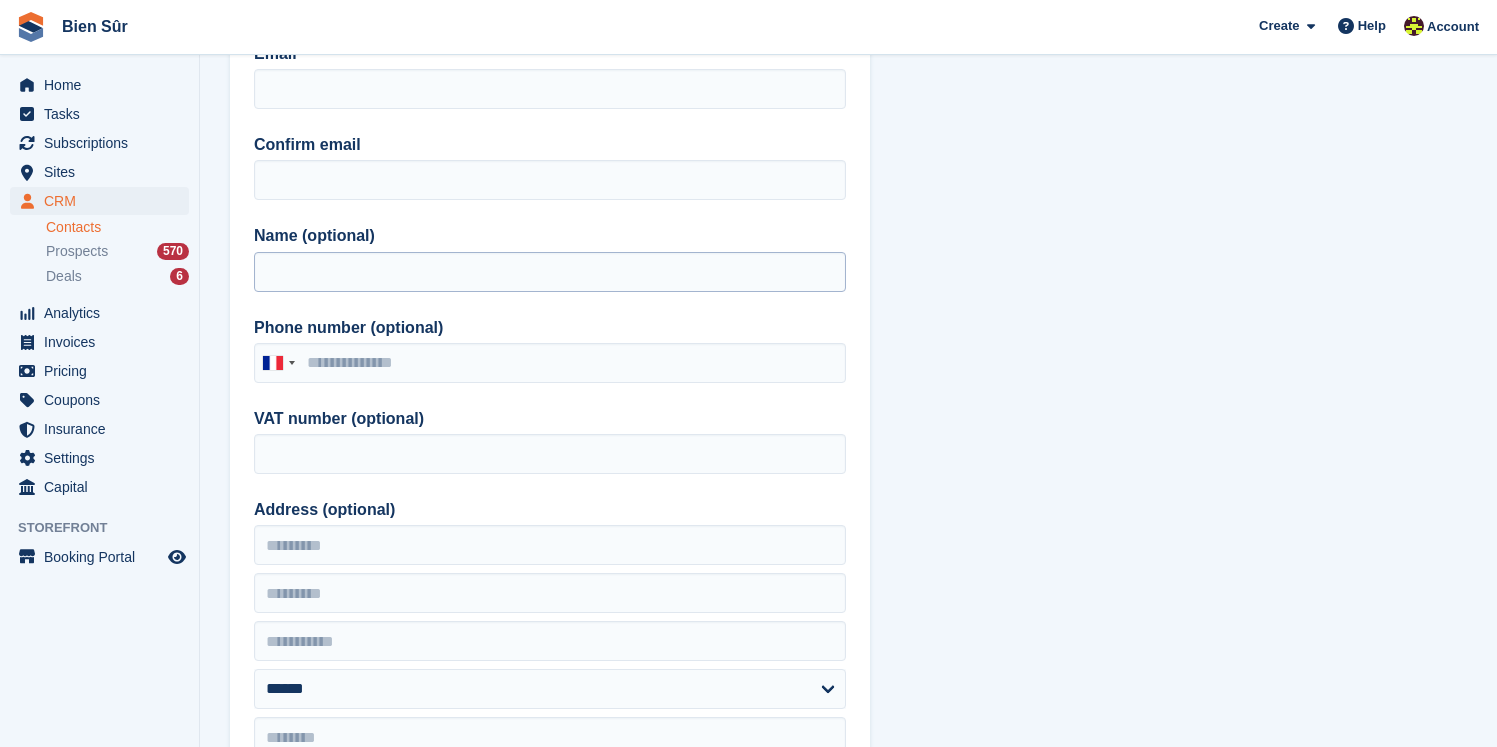 scroll, scrollTop: 0, scrollLeft: 0, axis: both 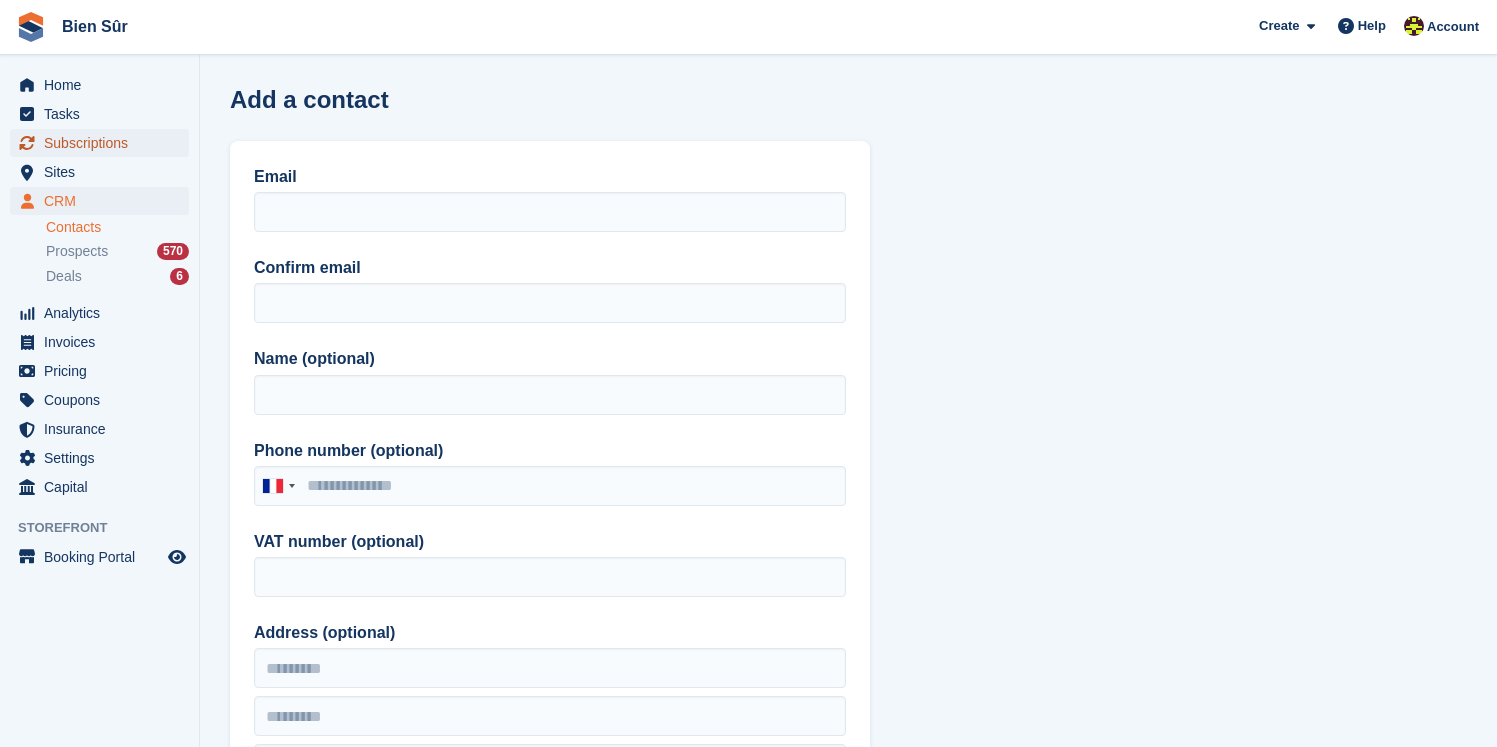 click on "Subscriptions" at bounding box center (104, 143) 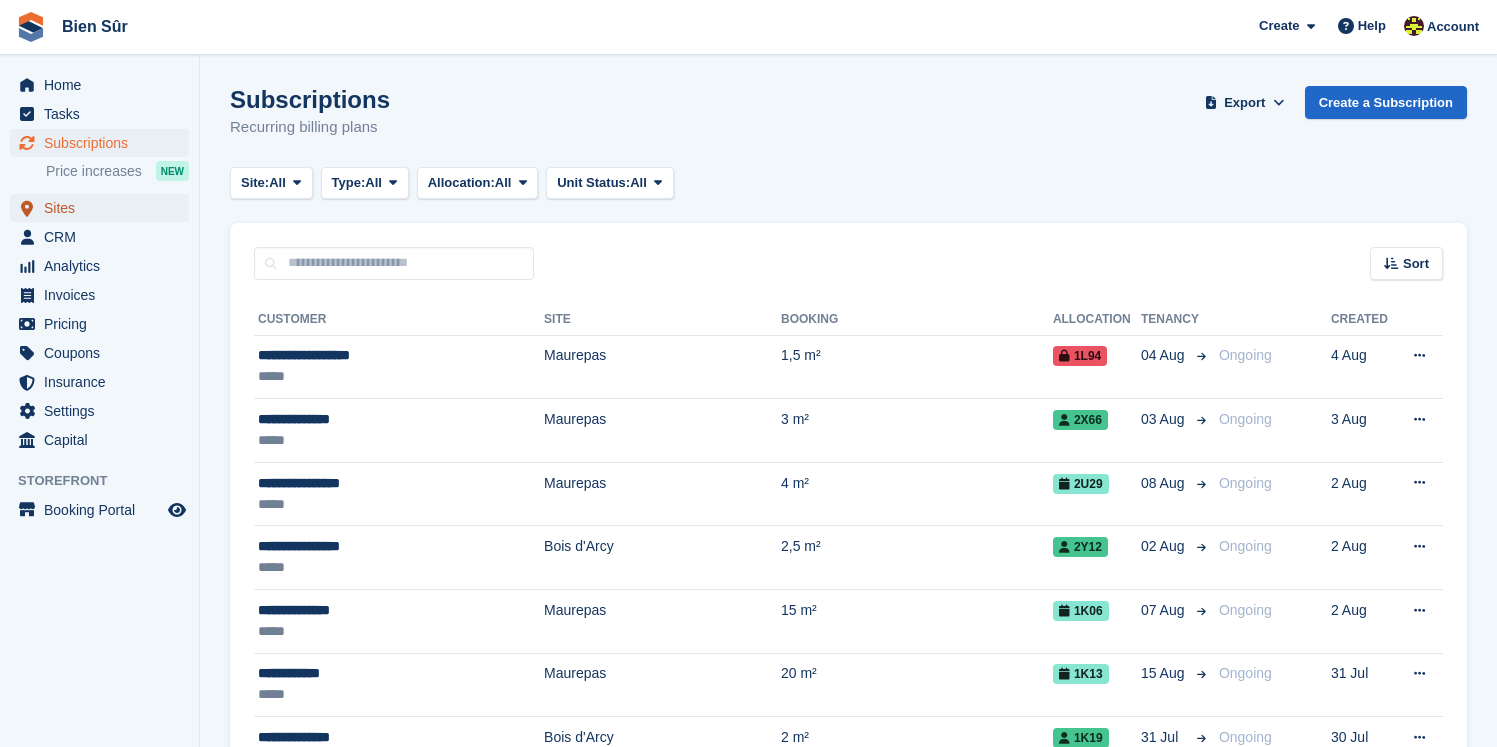 click on "Sites" at bounding box center (104, 208) 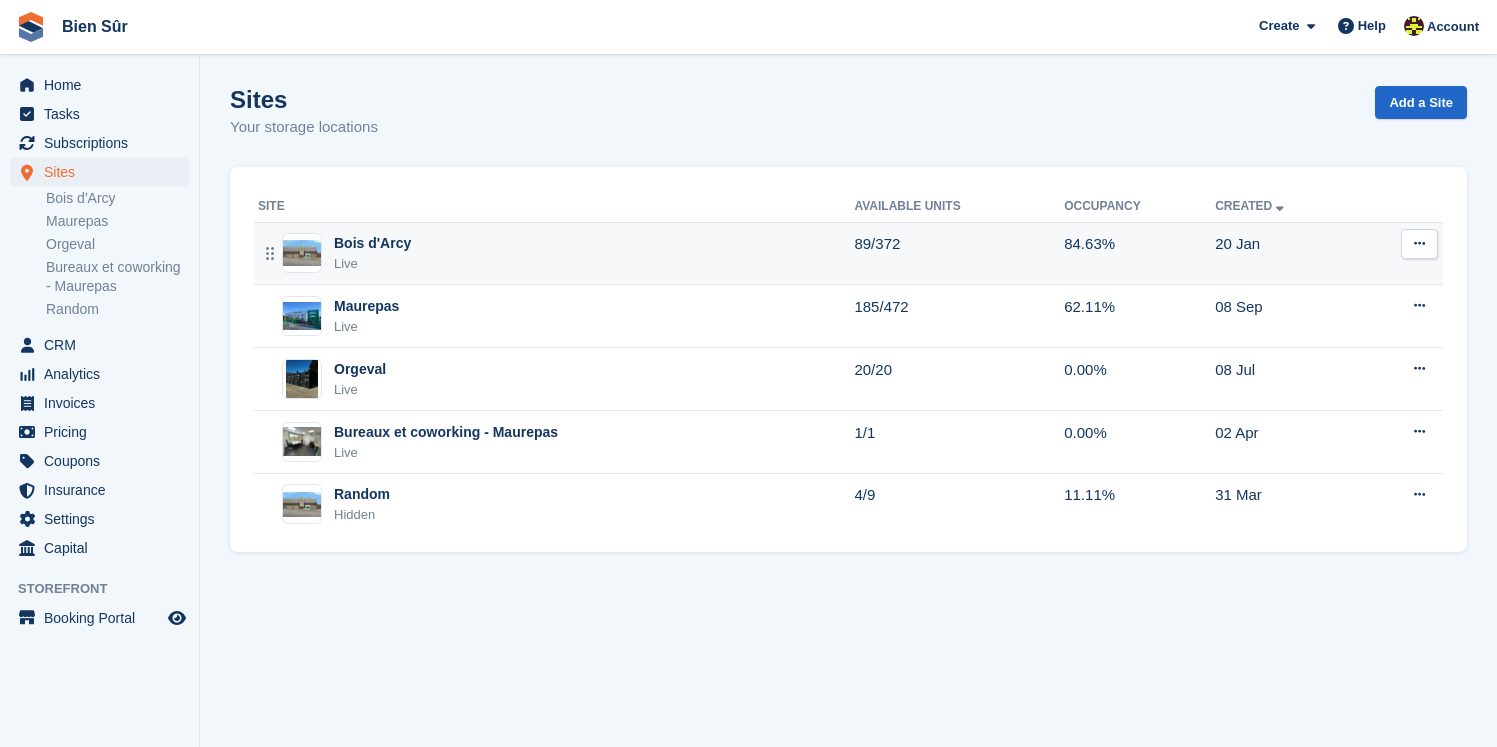 click on "Bois d'Arcy
Live" at bounding box center (556, 253) 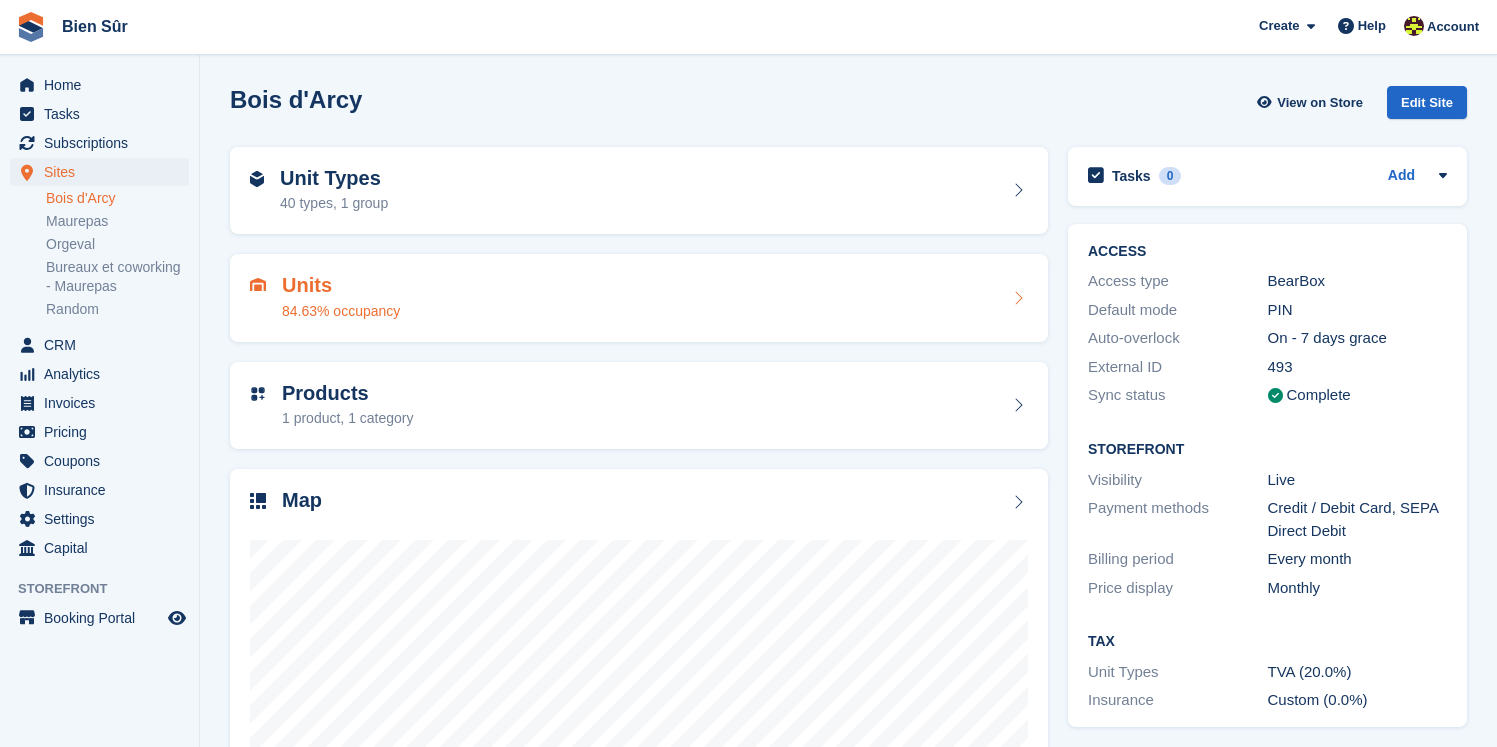scroll, scrollTop: 195, scrollLeft: 0, axis: vertical 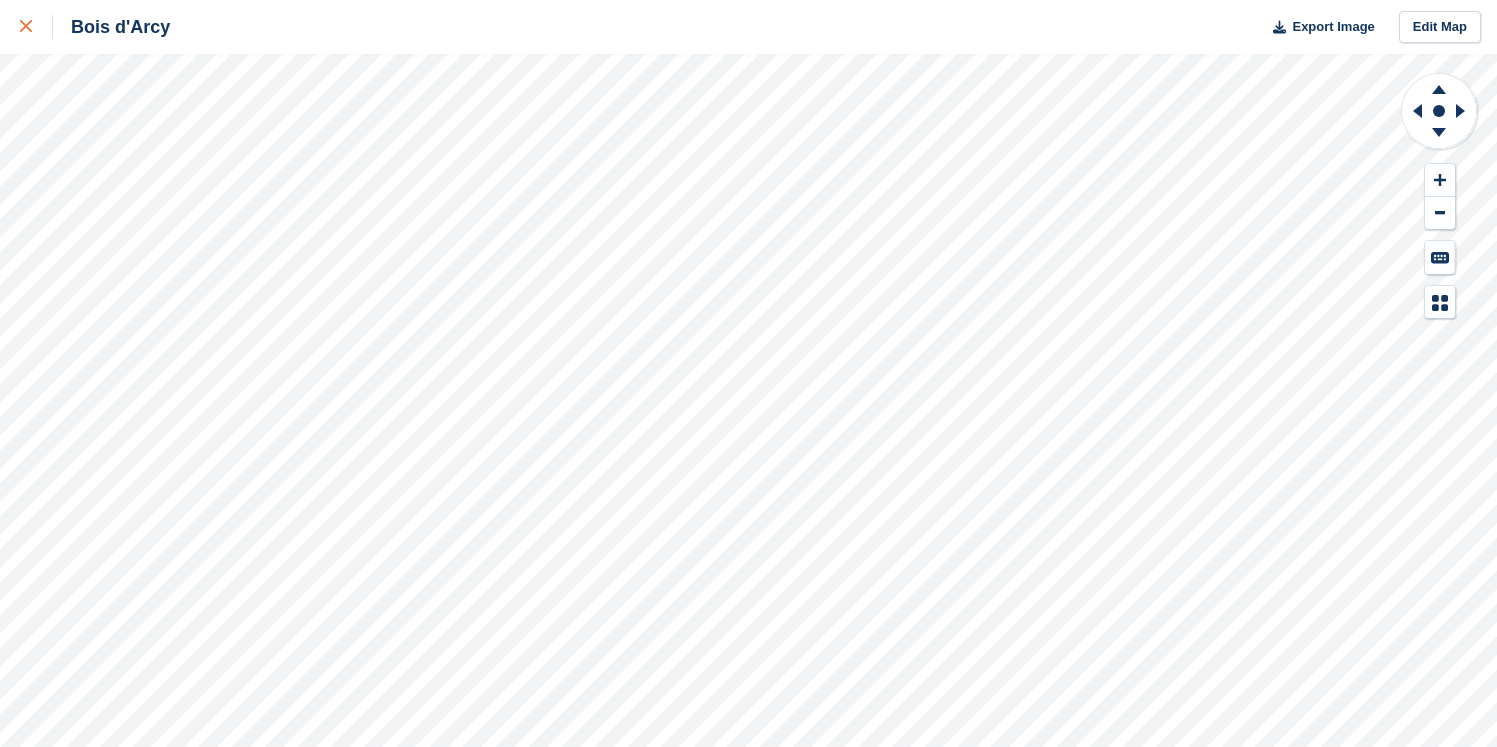 click at bounding box center (26, 27) 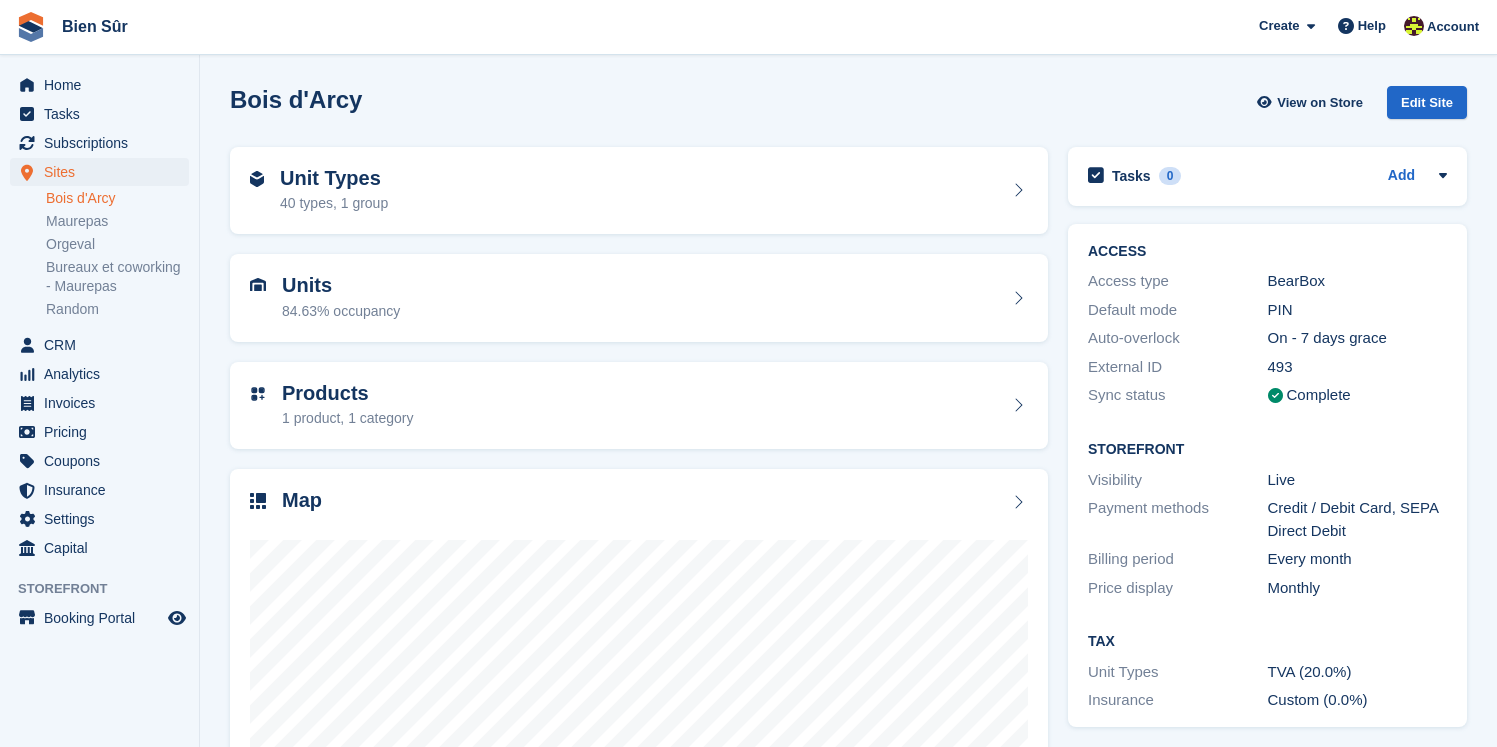 scroll, scrollTop: 0, scrollLeft: 0, axis: both 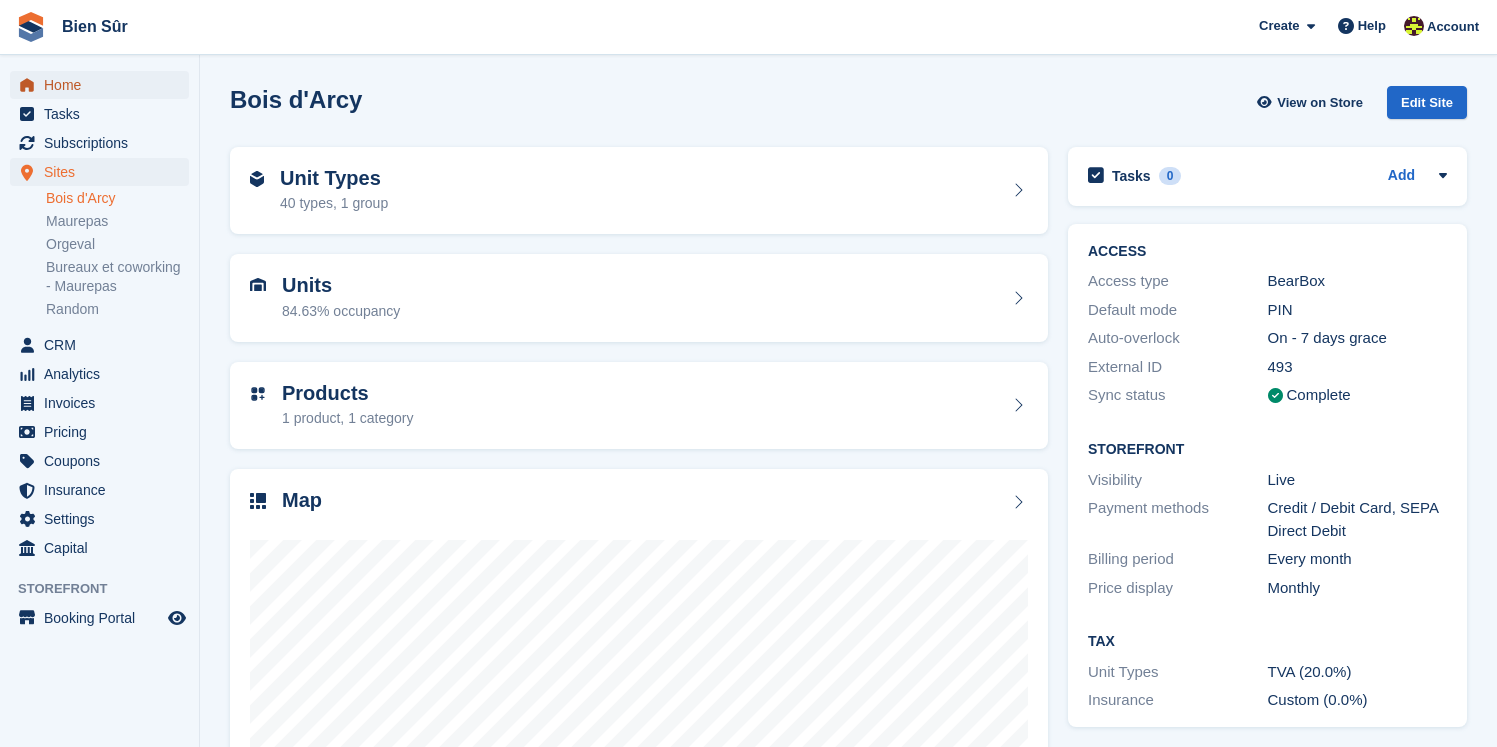 click on "Home" at bounding box center (104, 85) 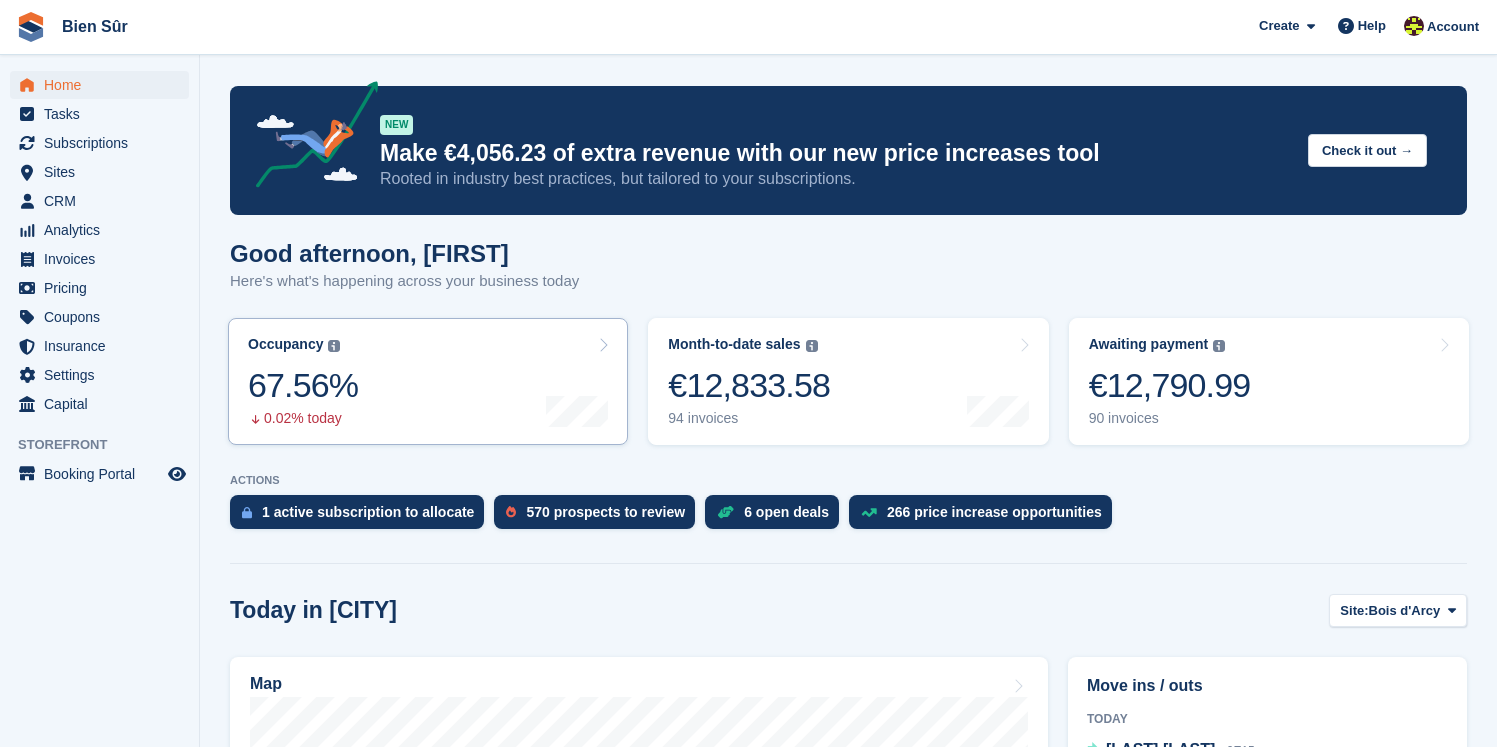 click on "Occupancy
The percentage of all currently allocated units in terms of area. Includes units with occupied, repo or overlocked status. Trendline shows changes across last 30 days.
67.56%
0.02% today" at bounding box center (428, 381) 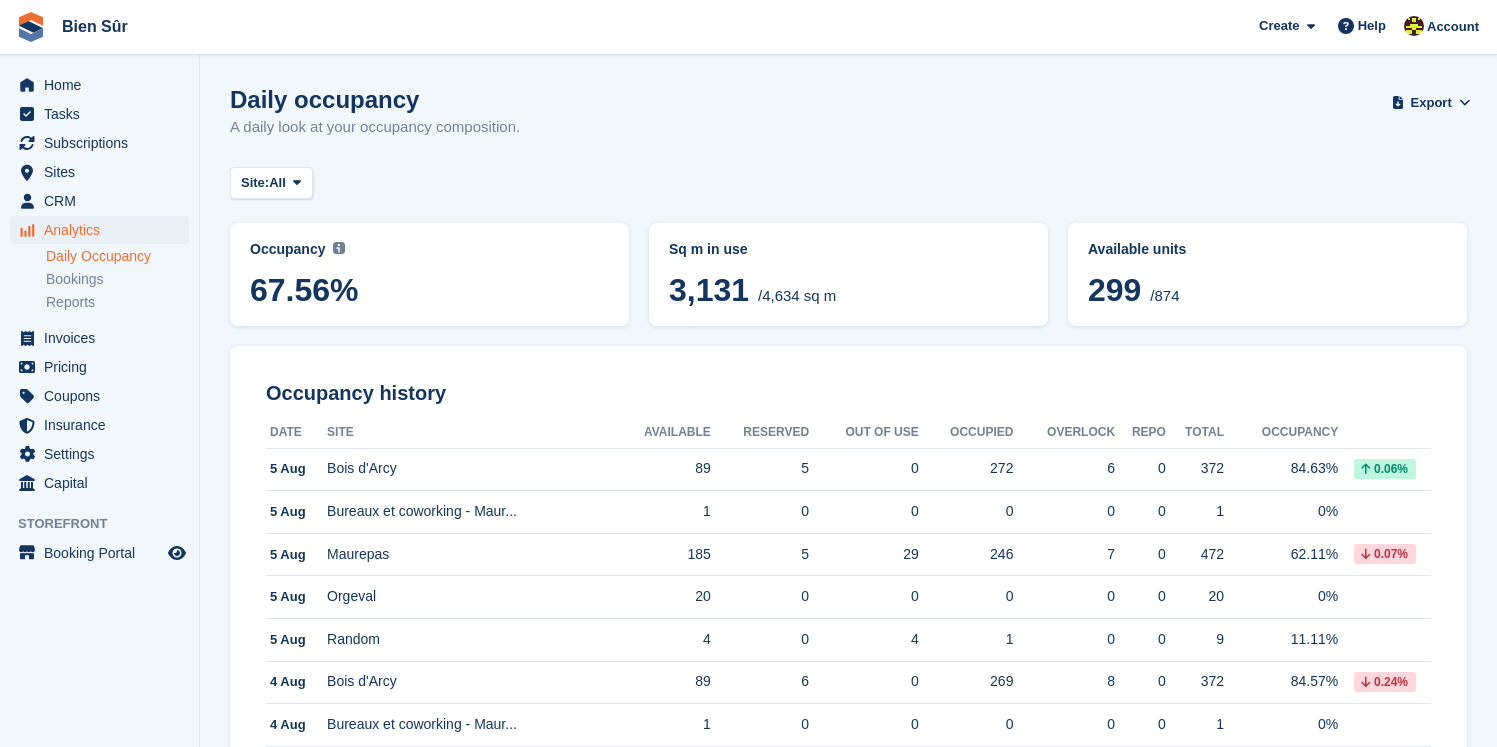 scroll, scrollTop: 0, scrollLeft: 0, axis: both 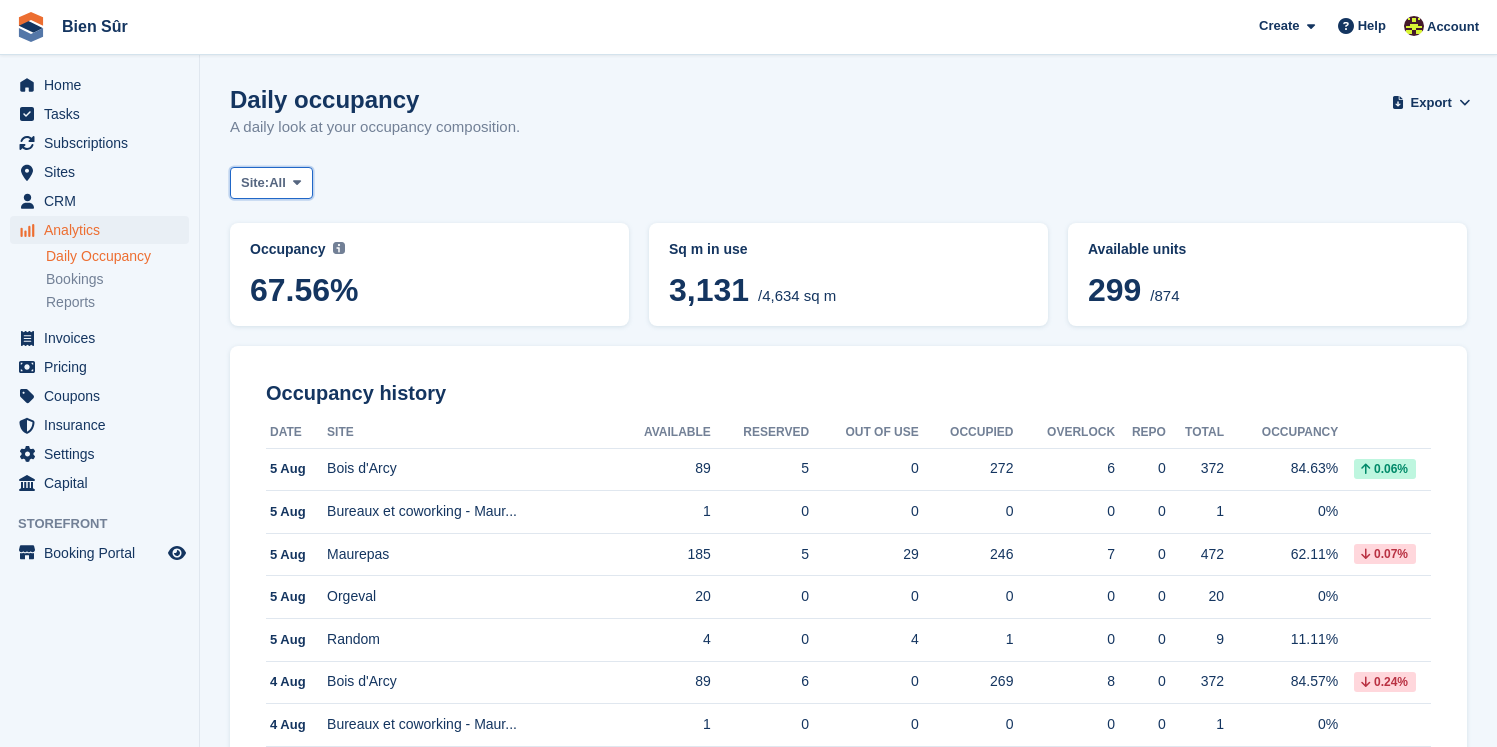 click on "Site:
All" at bounding box center [271, 183] 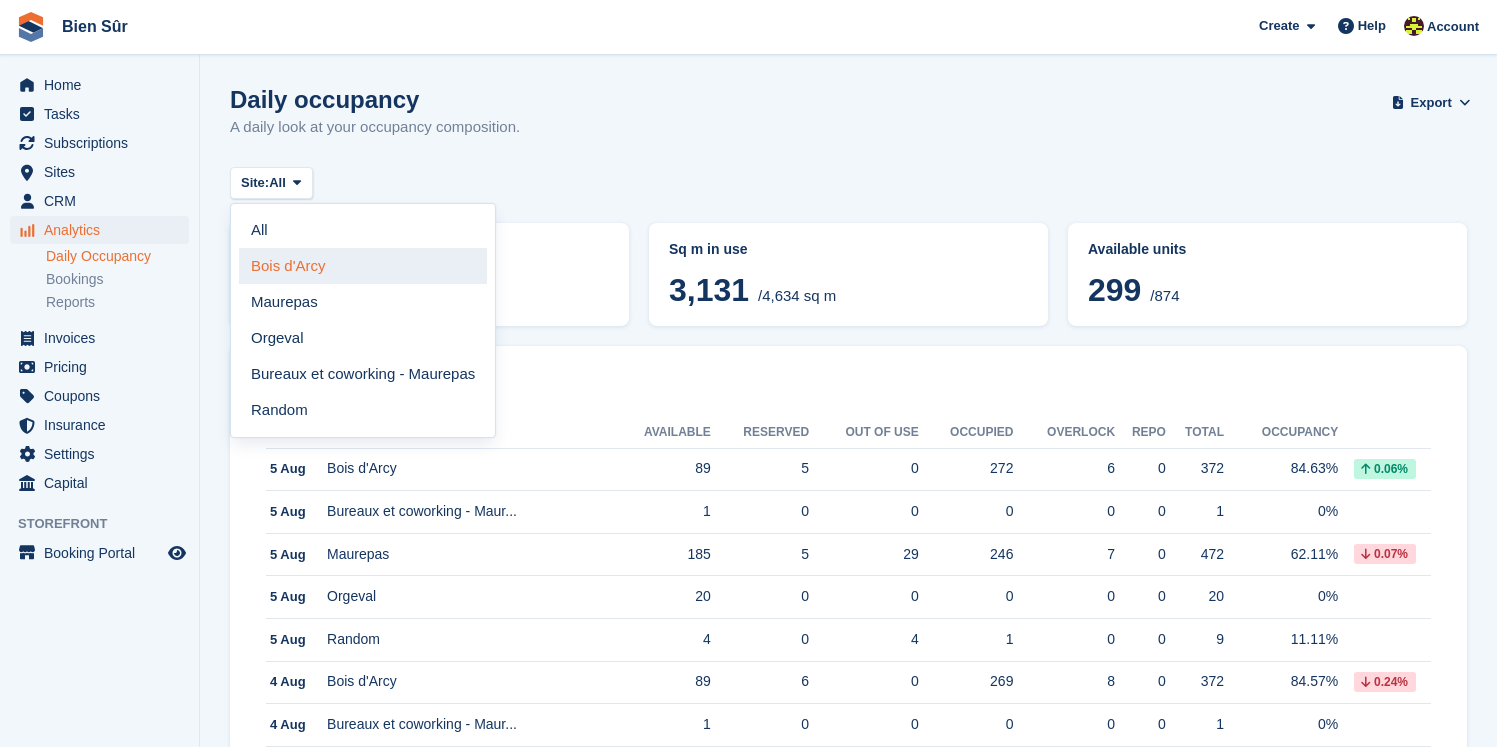 click on "Bois d'Arcy" at bounding box center [363, 266] 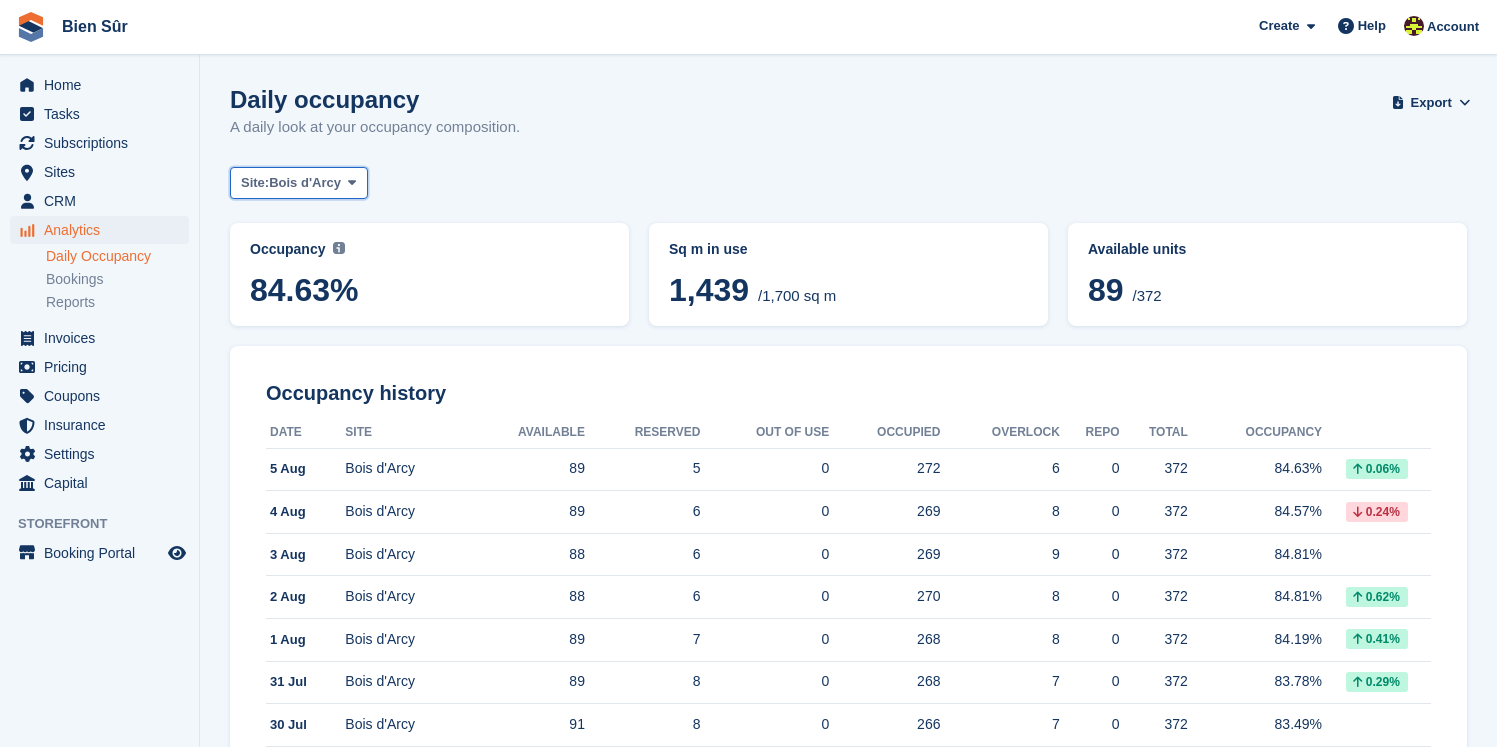 click on "Bois d'Arcy" at bounding box center [305, 183] 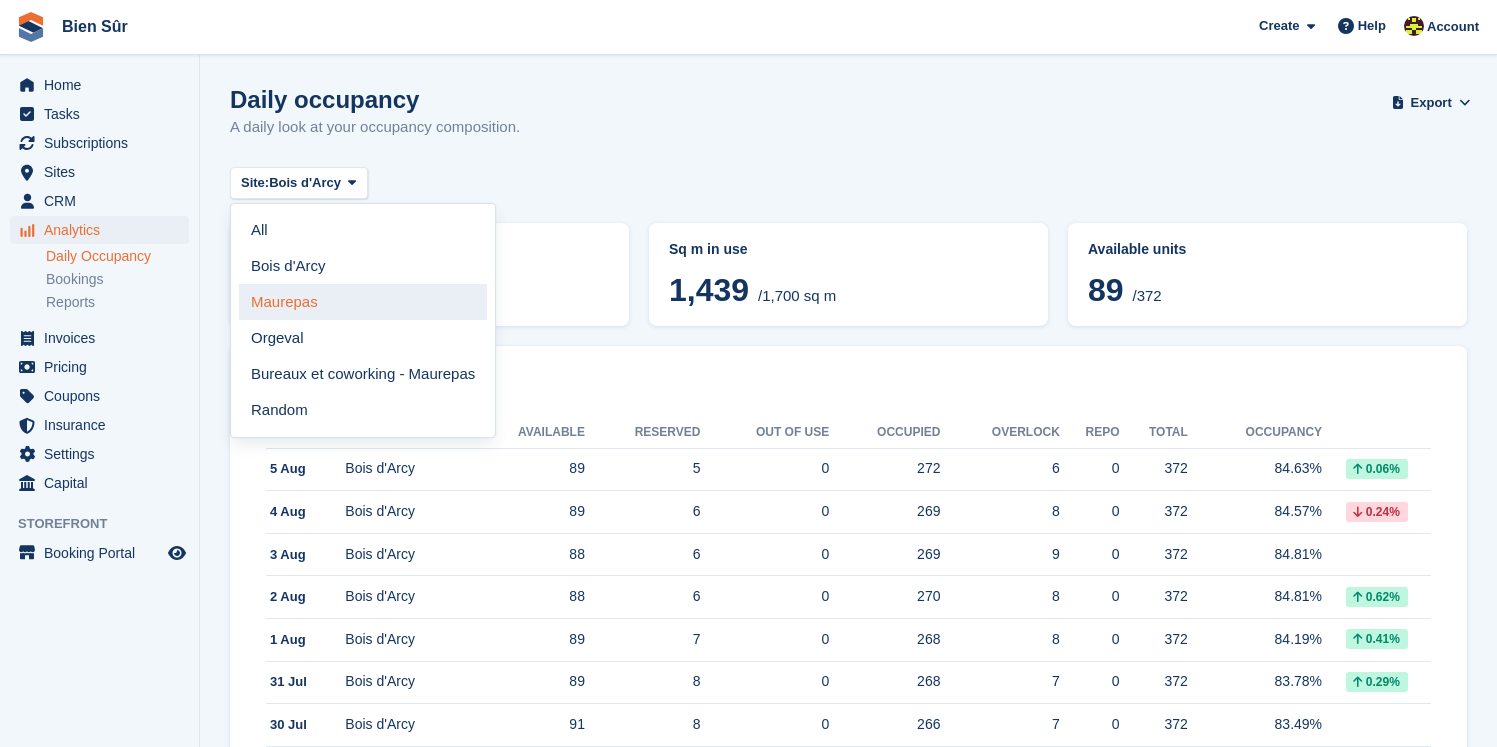 click on "Maurepas" at bounding box center (363, 302) 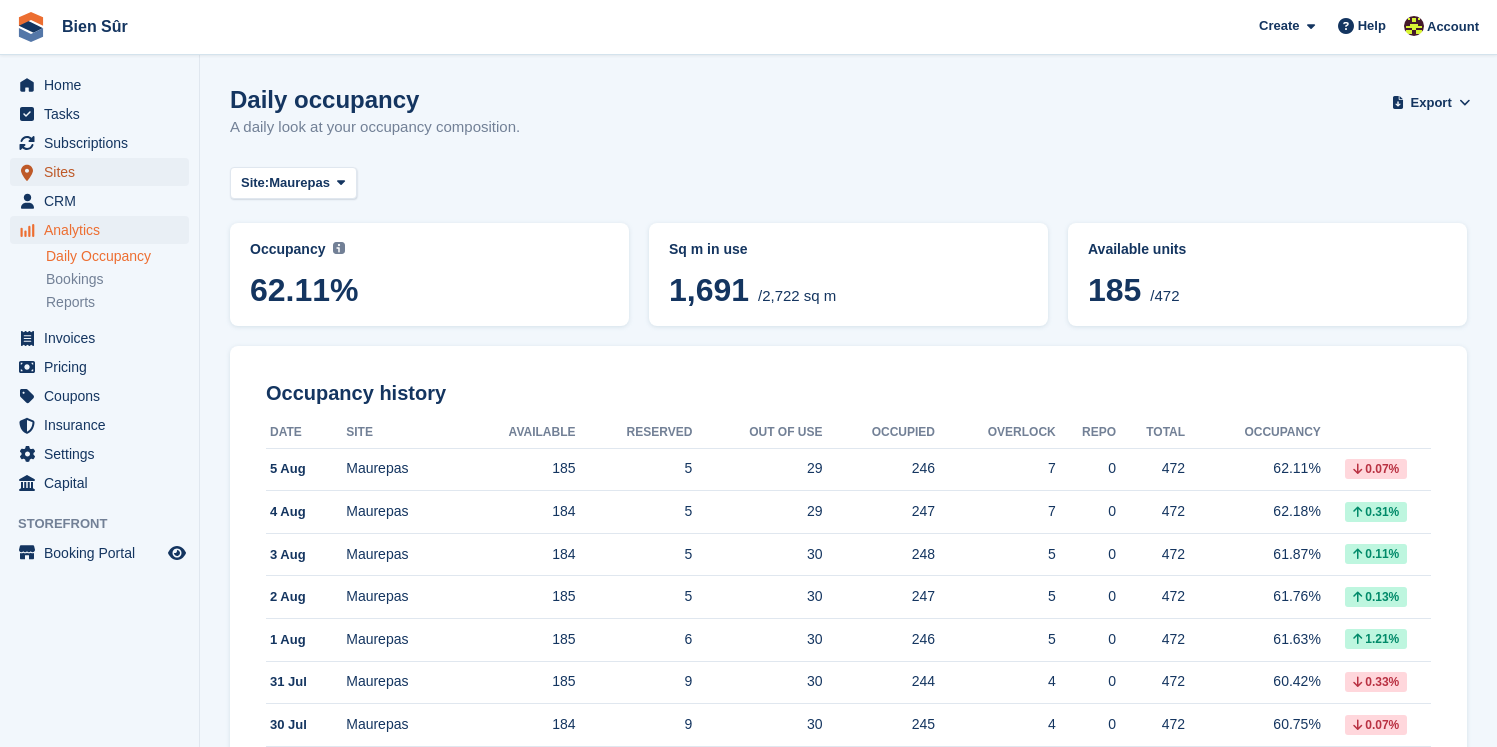 click on "Sites" at bounding box center (104, 172) 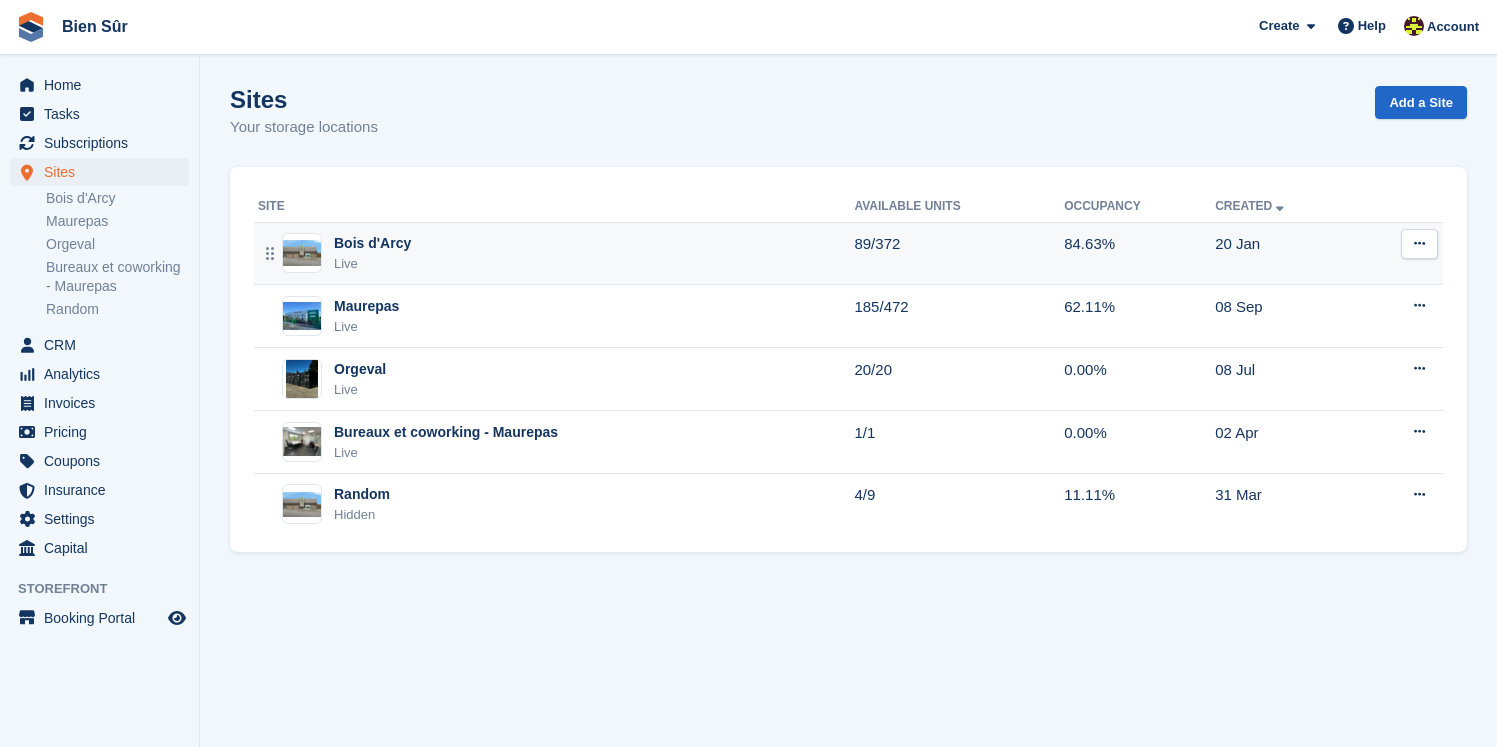 click on "[CITY]
Live" at bounding box center (556, 253) 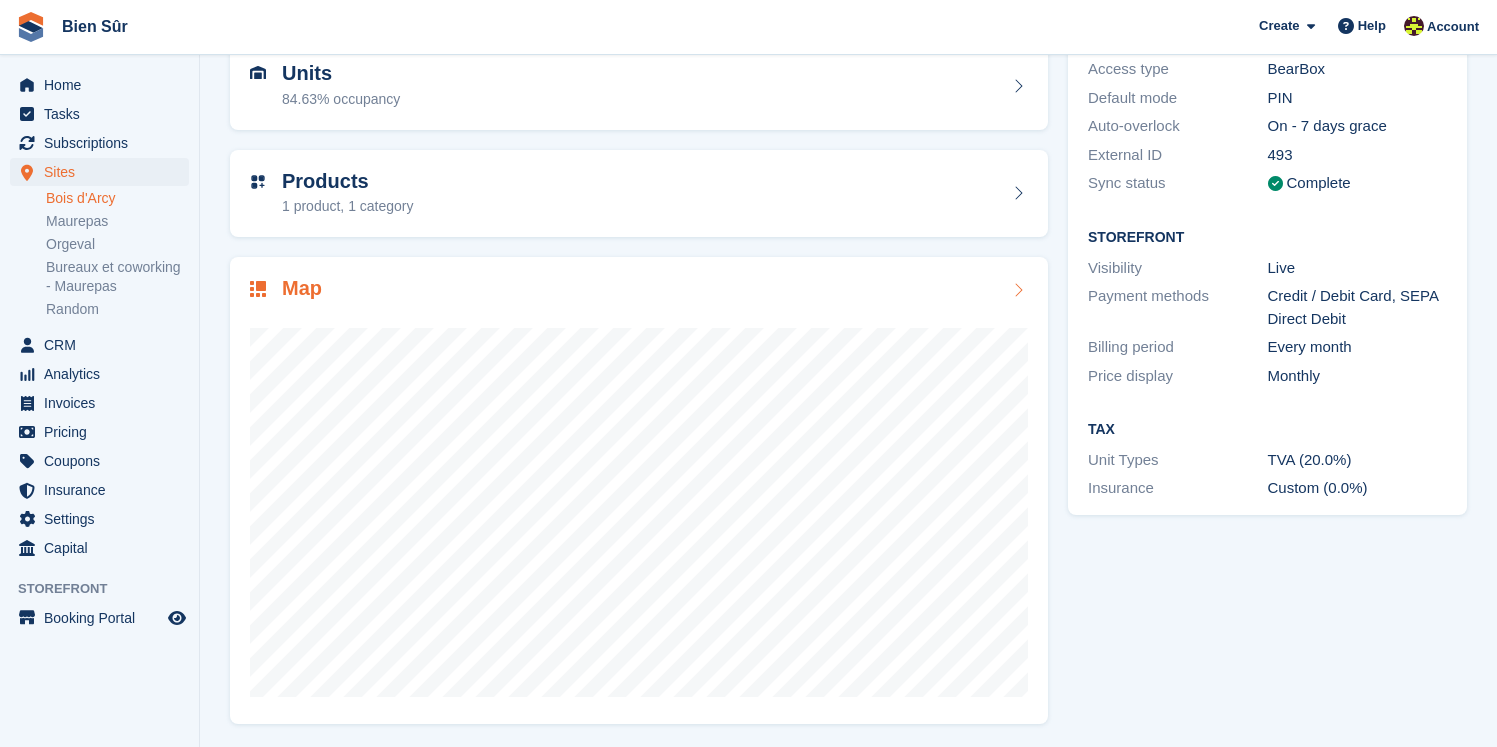 scroll, scrollTop: 213, scrollLeft: 0, axis: vertical 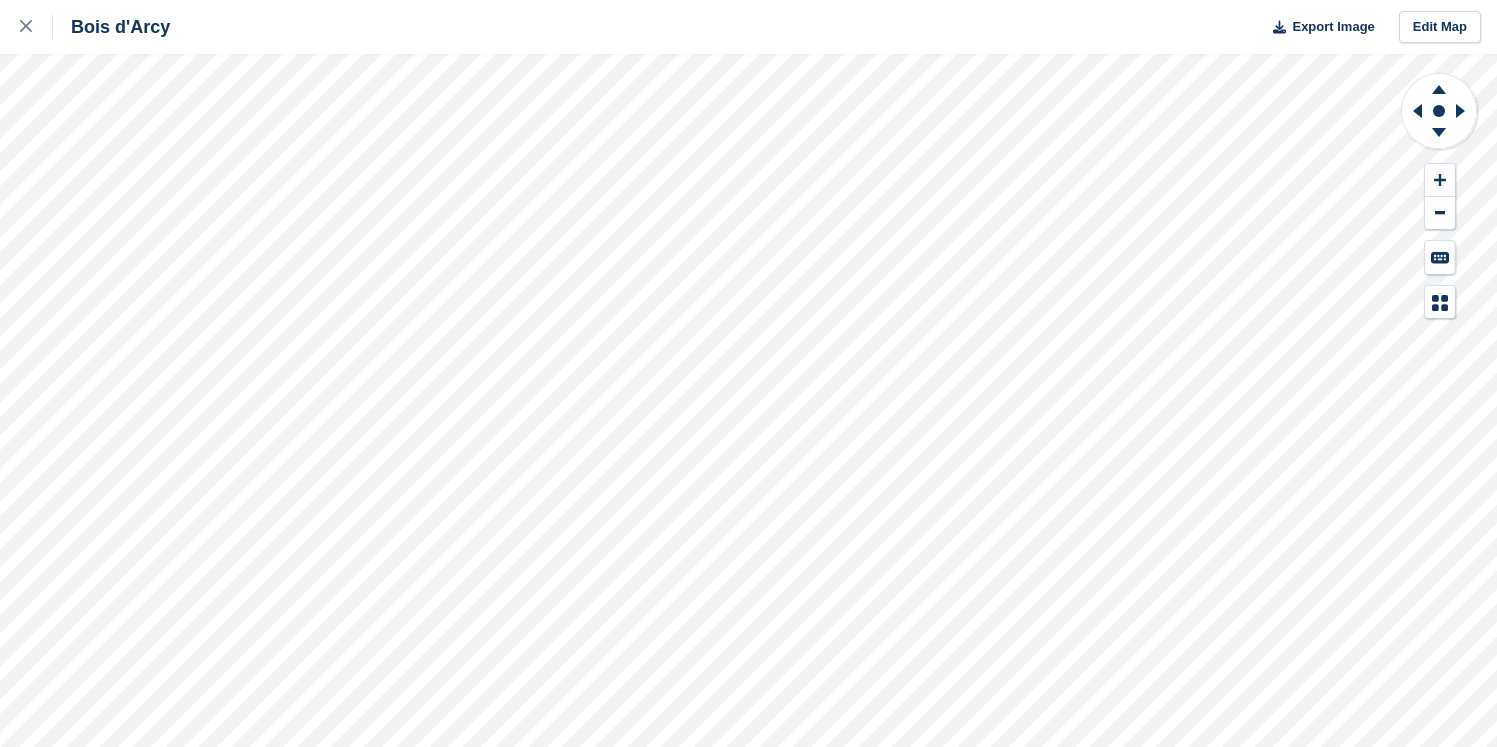 click on "Bois d'Arcy" at bounding box center (111, 27) 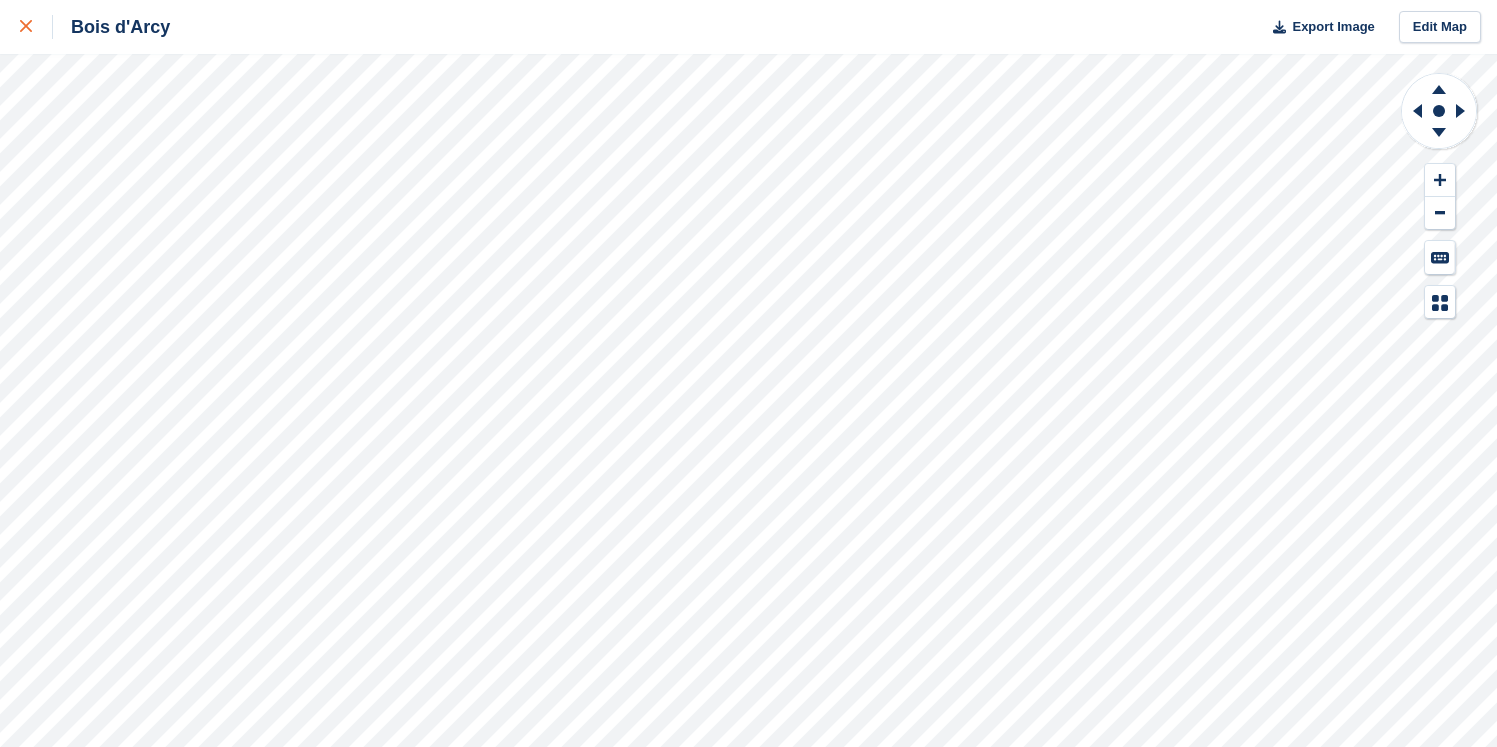 click at bounding box center (26, 27) 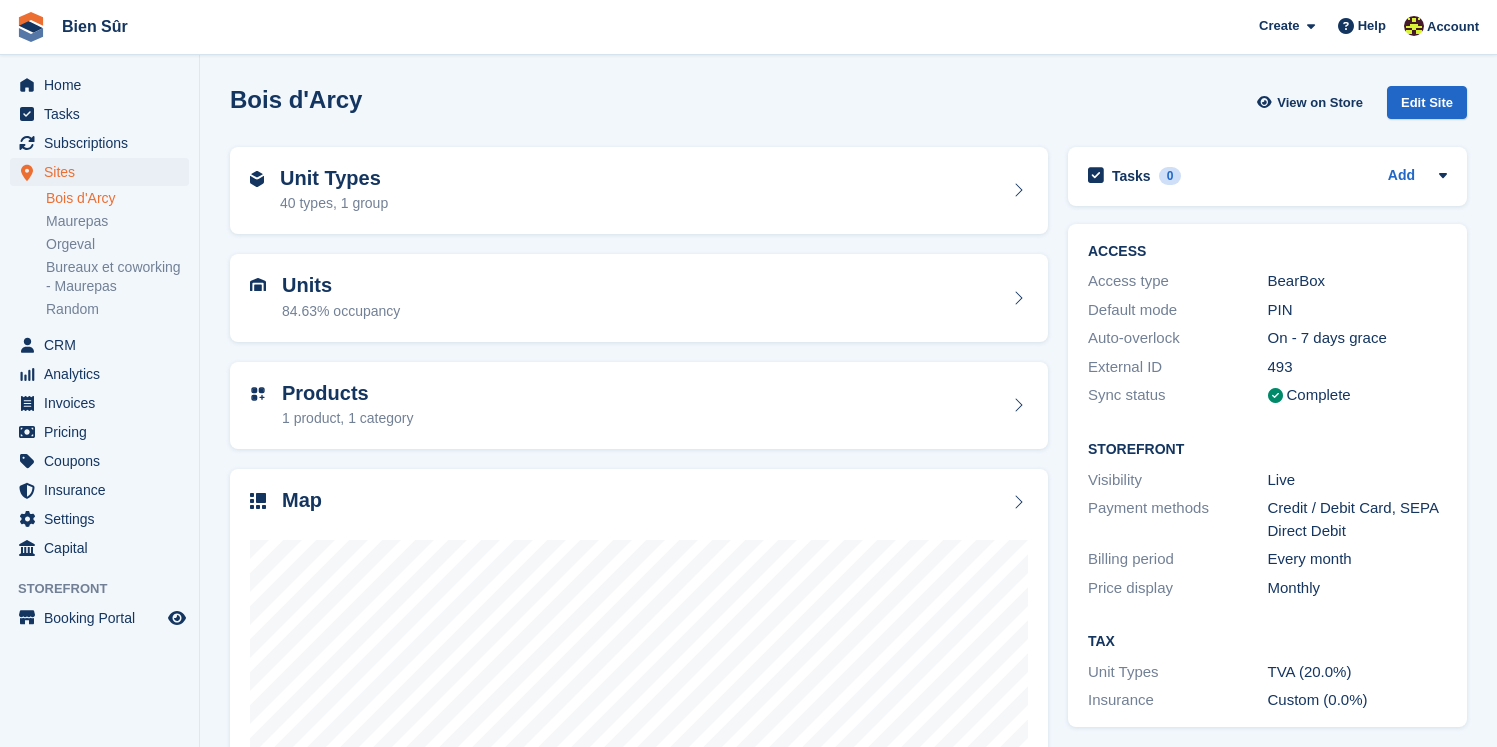 scroll, scrollTop: 0, scrollLeft: 0, axis: both 